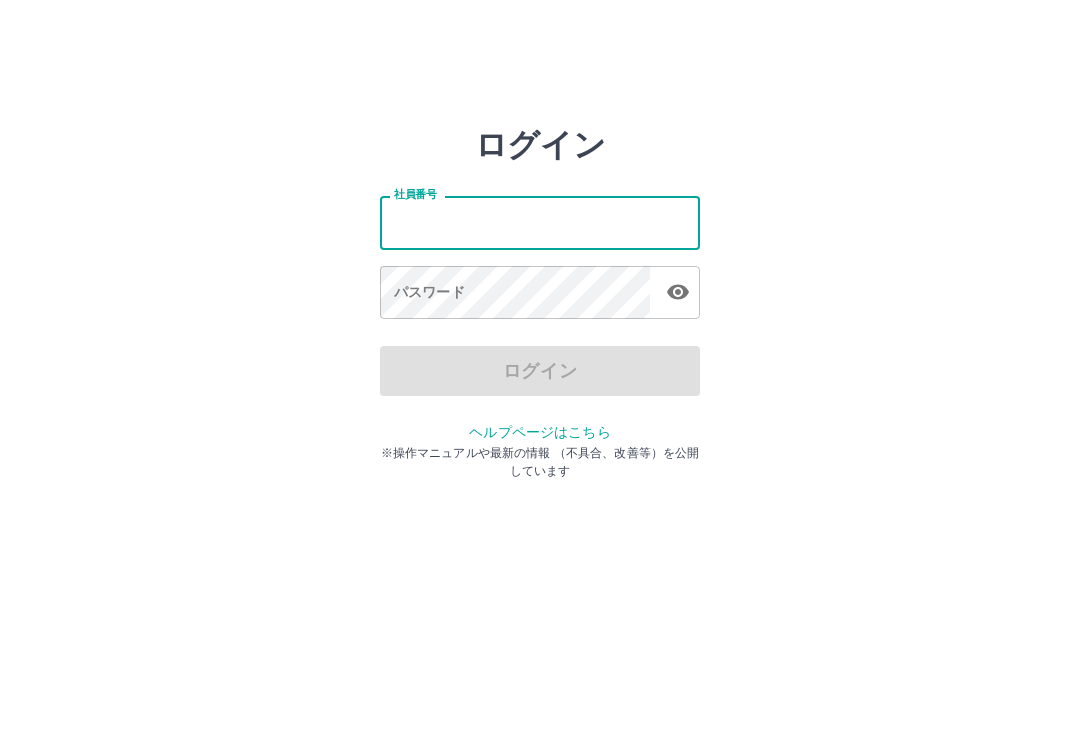 scroll, scrollTop: 0, scrollLeft: 0, axis: both 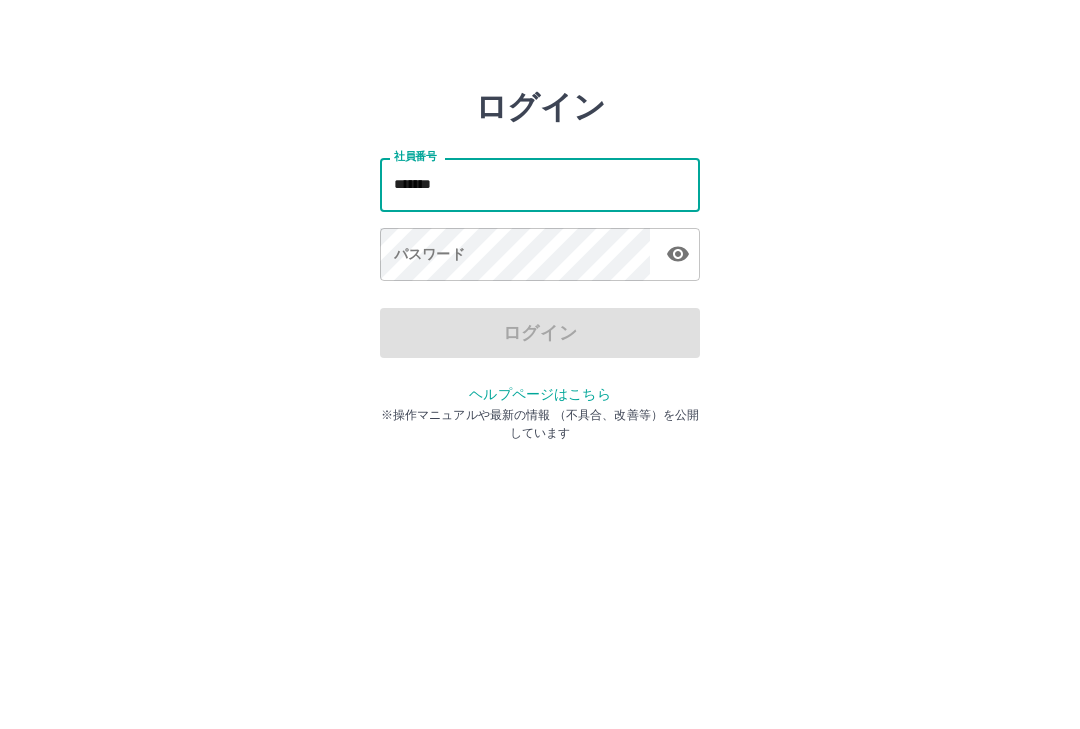 type on "*******" 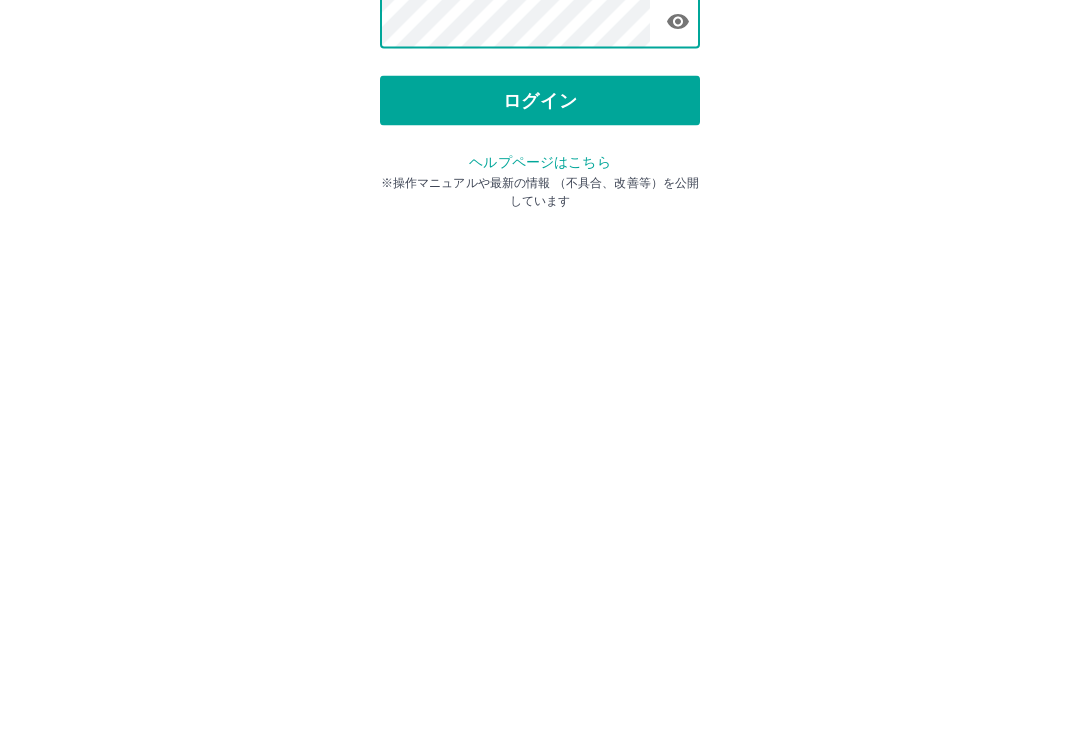 click on "ログイン" at bounding box center [540, 371] 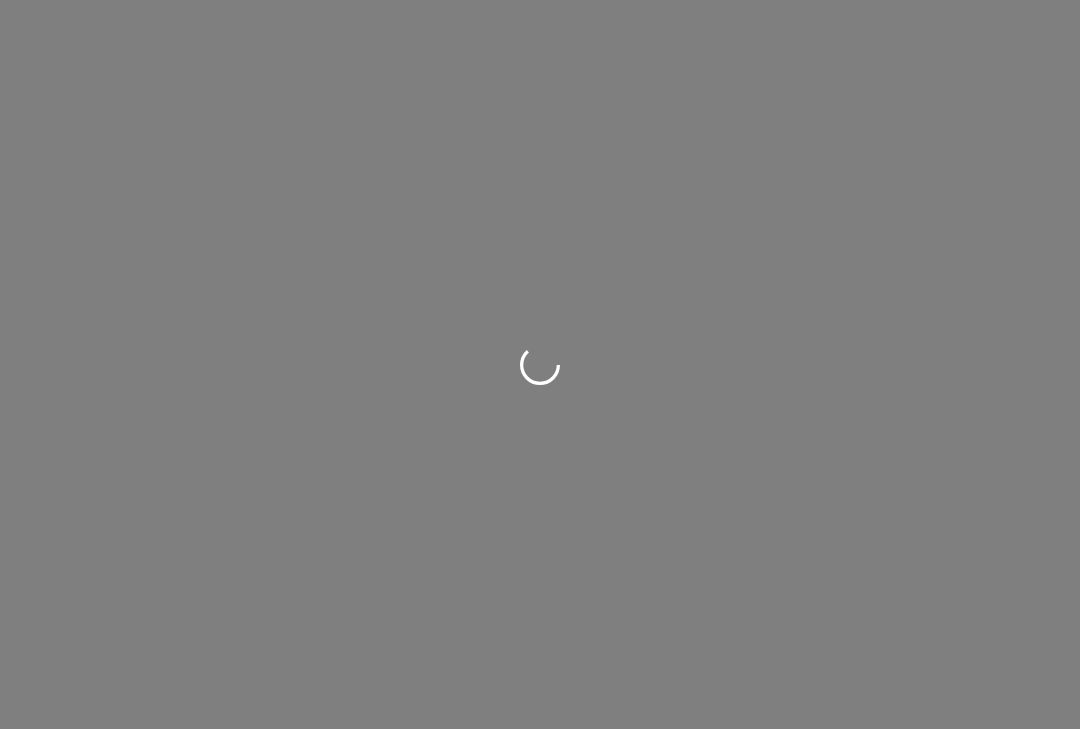 scroll, scrollTop: 0, scrollLeft: 0, axis: both 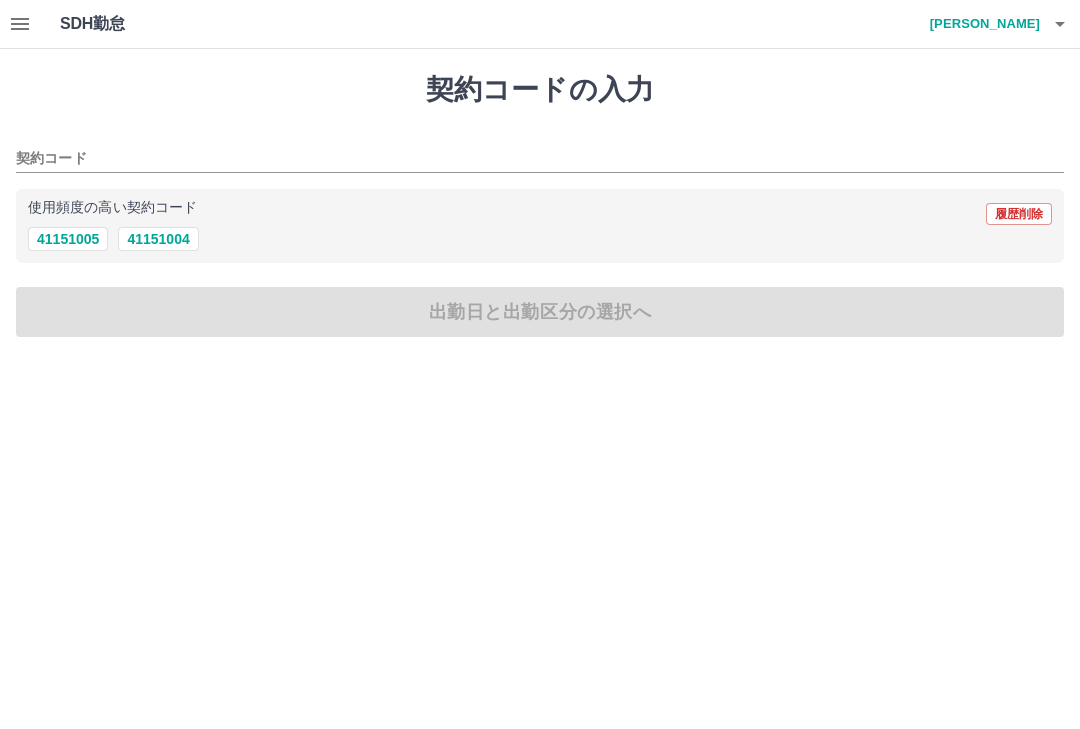 click on "41151004" at bounding box center [158, 239] 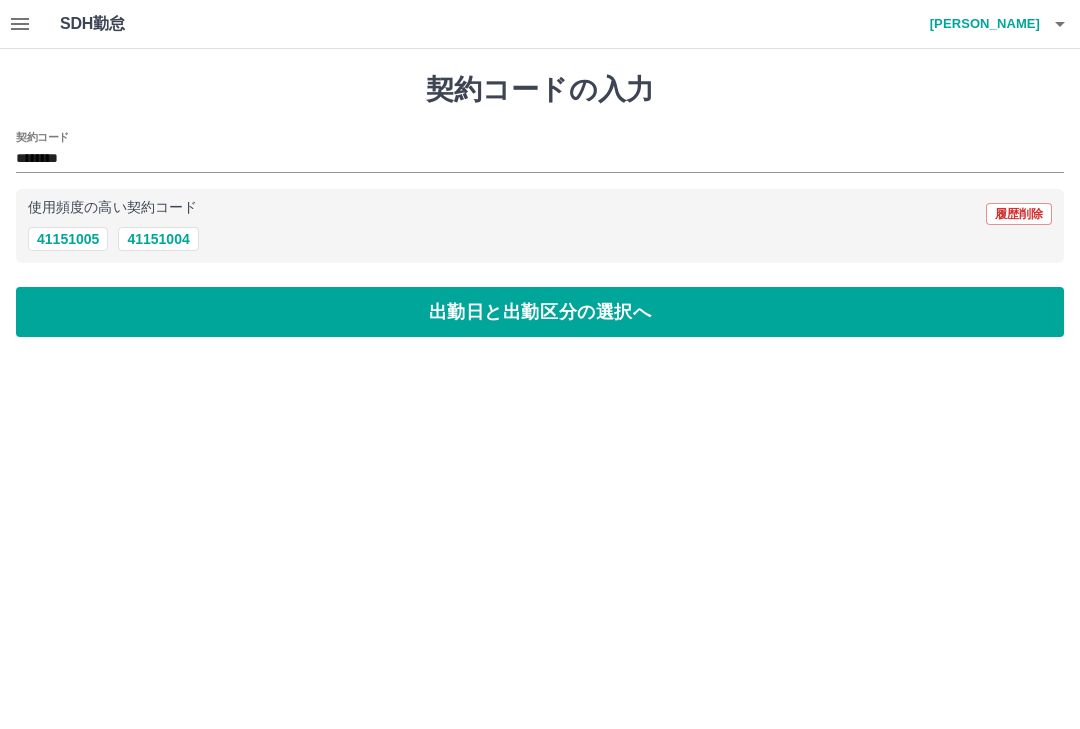 click on "出勤日と出勤区分の選択へ" at bounding box center [540, 312] 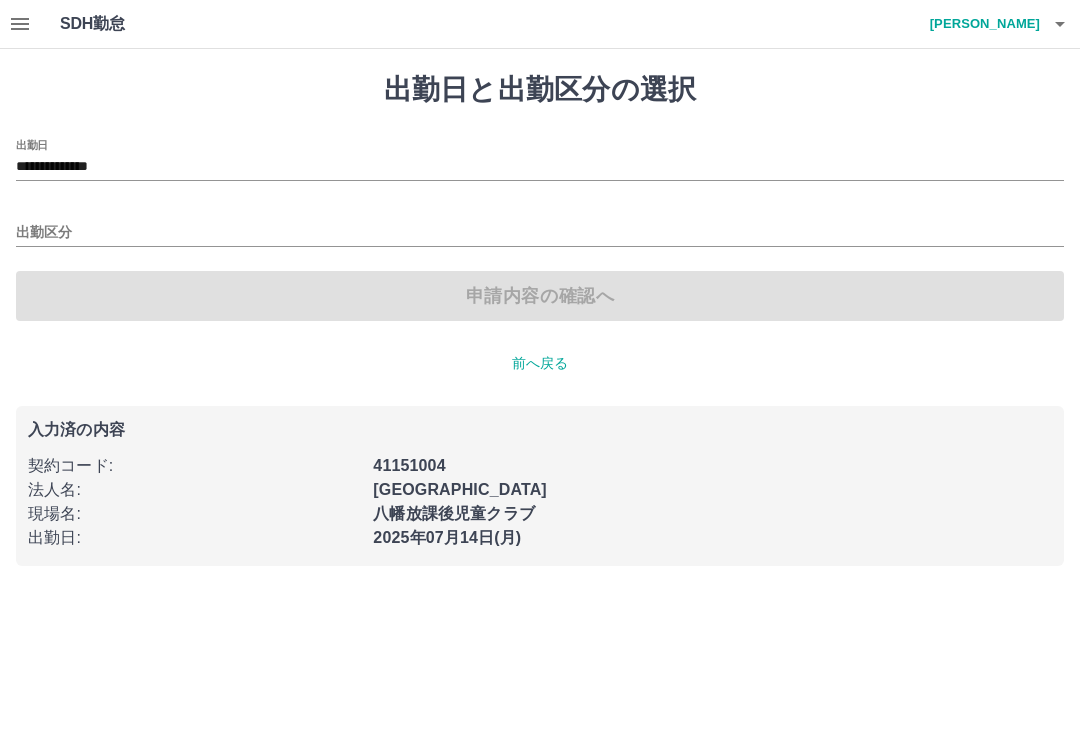 click on "出勤区分" at bounding box center [540, 233] 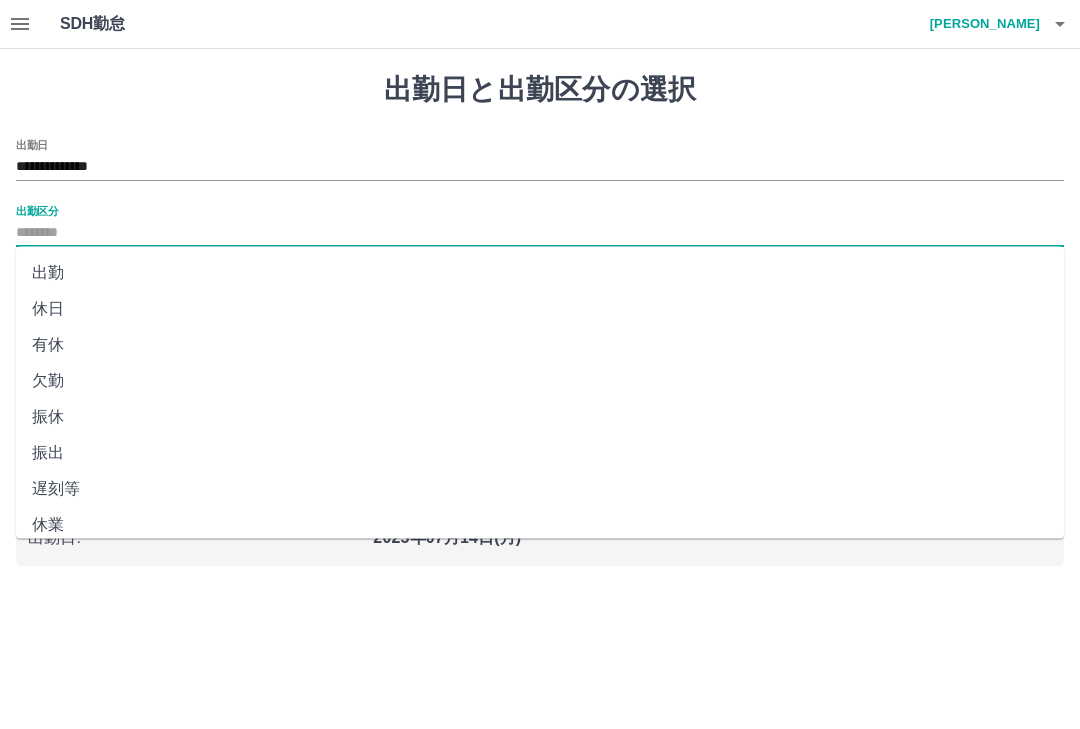 click on "出勤" at bounding box center [540, 273] 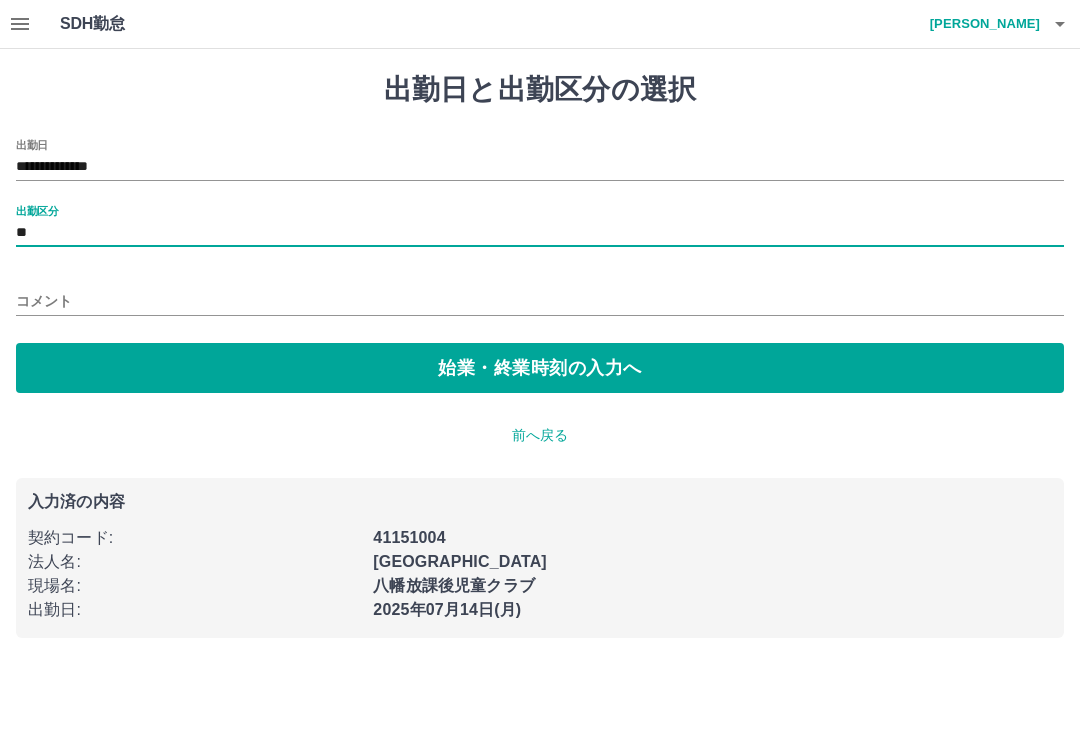 click on "始業・終業時刻の入力へ" at bounding box center (540, 368) 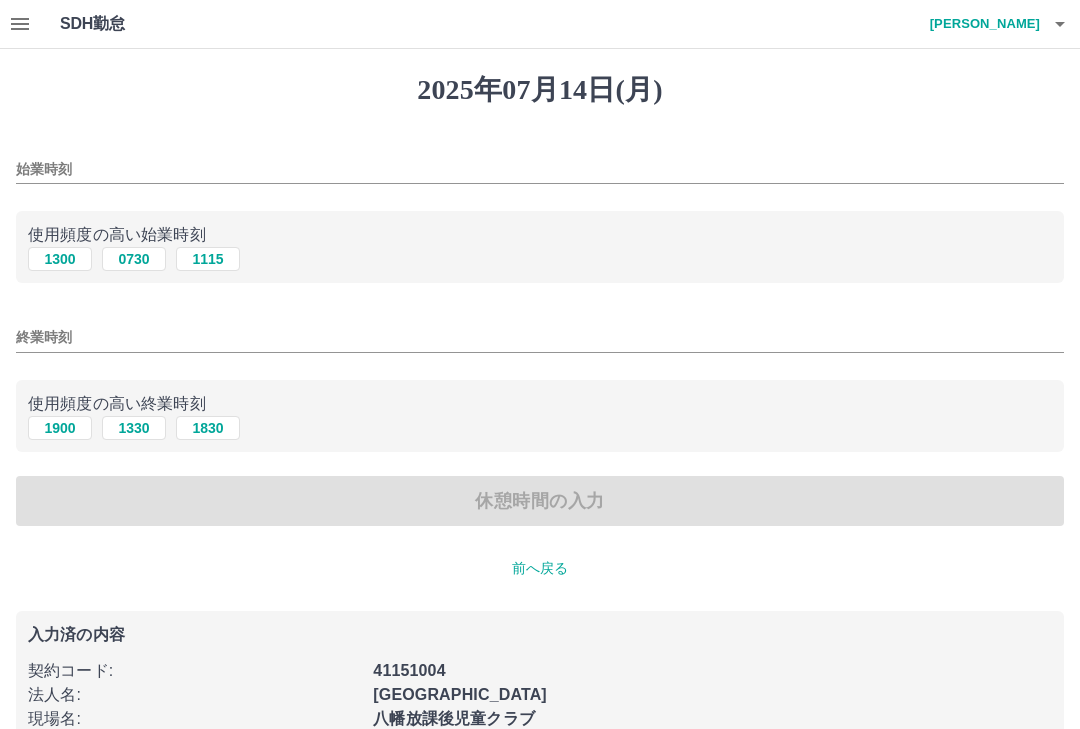 click on "始業時刻" at bounding box center [540, 169] 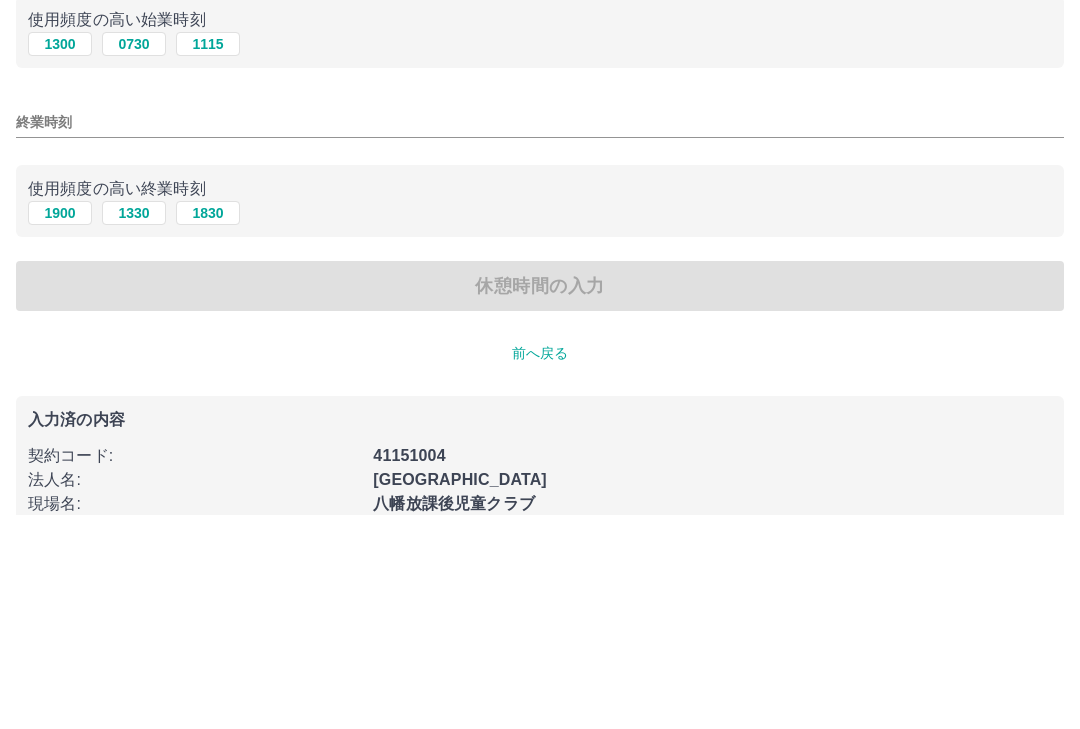 type on "****" 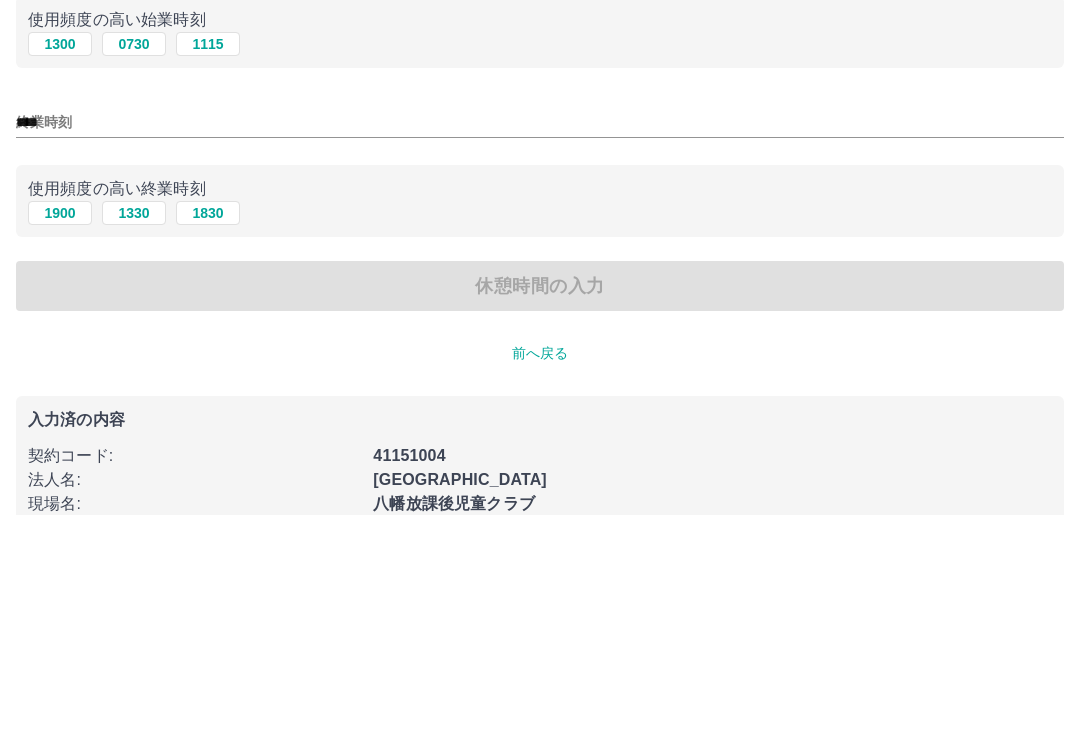 scroll, scrollTop: 56, scrollLeft: 0, axis: vertical 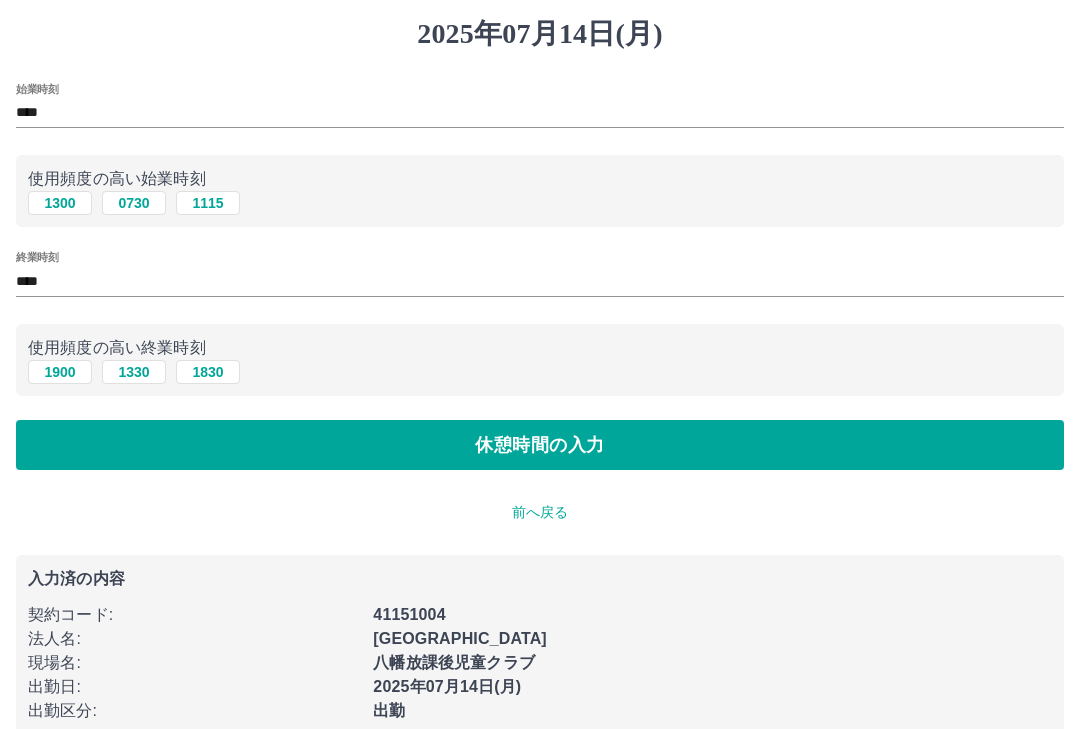 click on "休憩時間の入力" at bounding box center (540, 445) 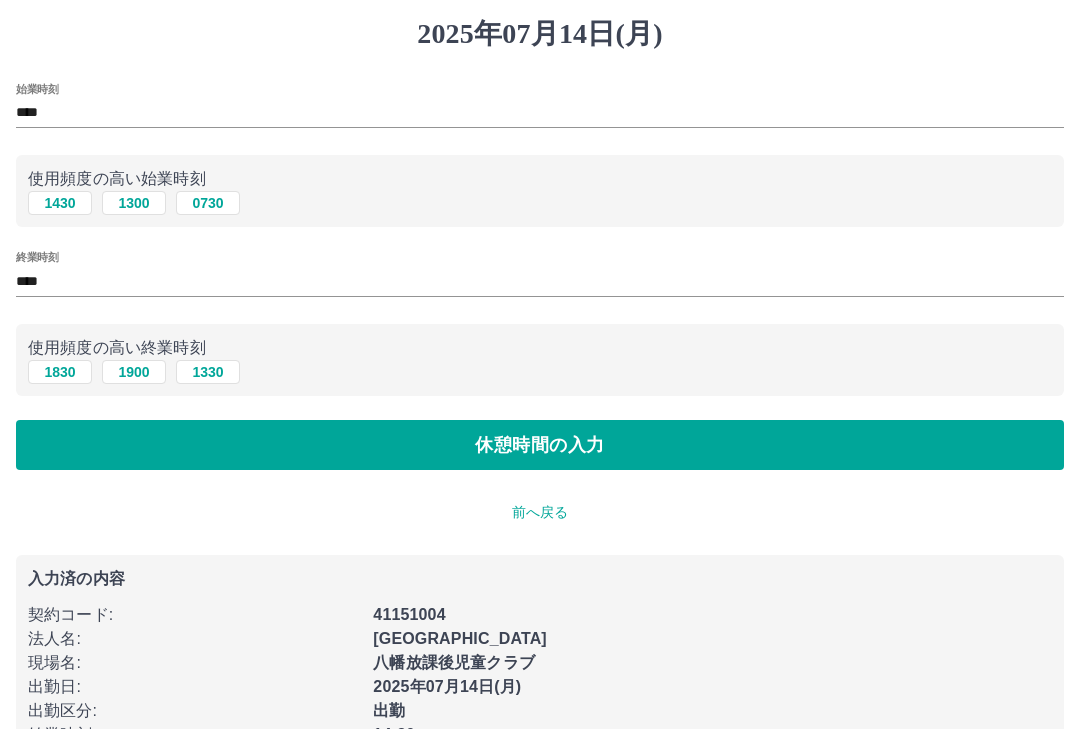 scroll, scrollTop: 0, scrollLeft: 0, axis: both 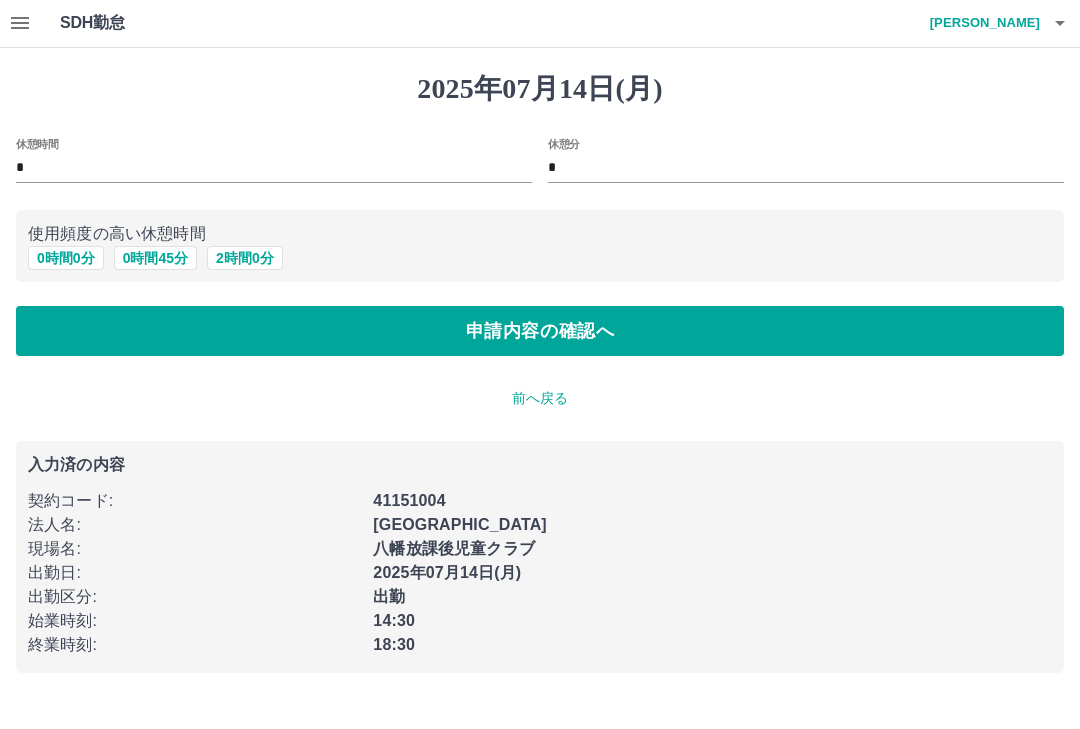 click on "申請内容の確認へ" at bounding box center [540, 332] 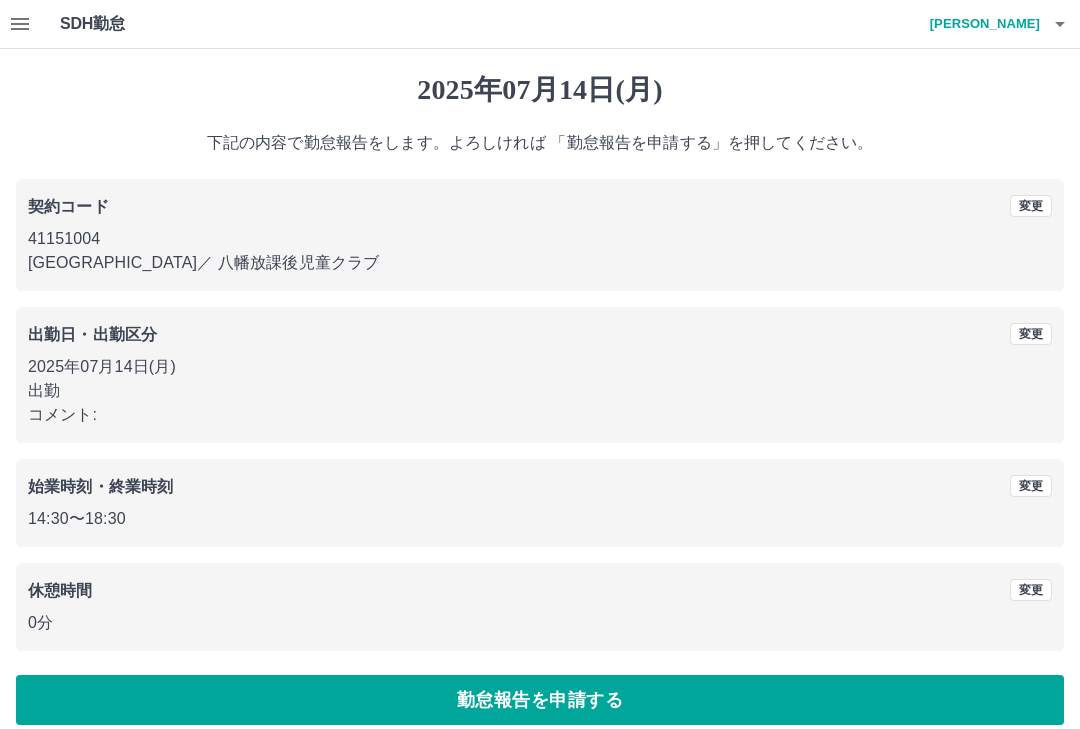 scroll, scrollTop: 19, scrollLeft: 0, axis: vertical 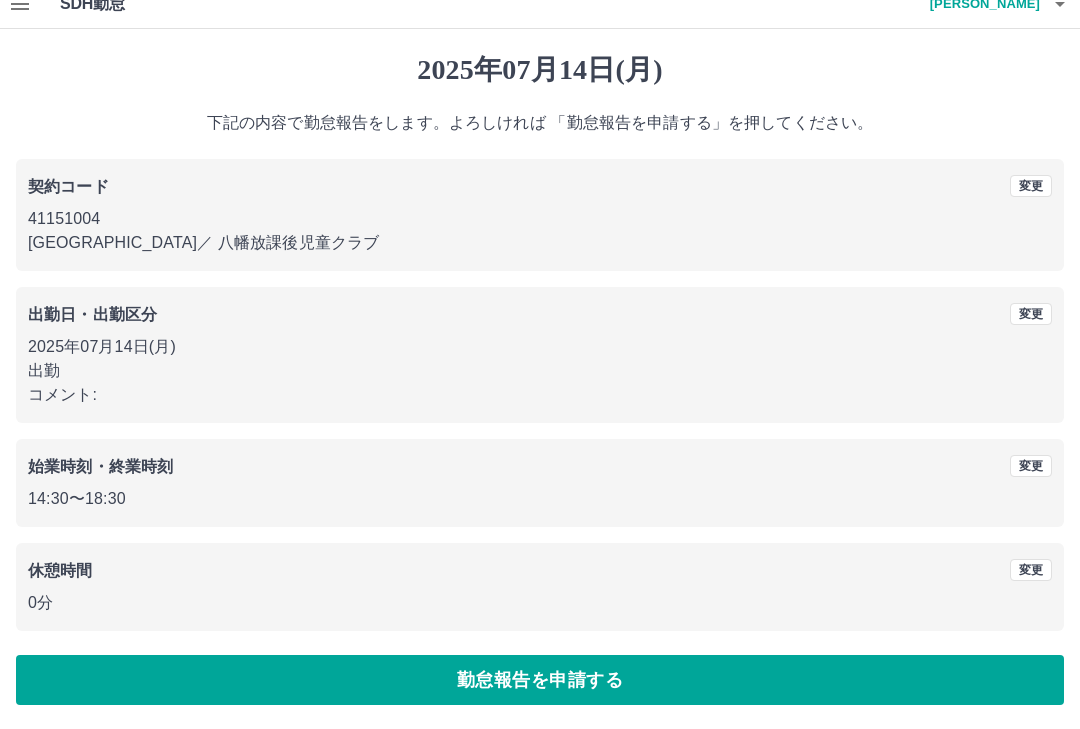 click on "勤怠報告を申請する" at bounding box center [540, 681] 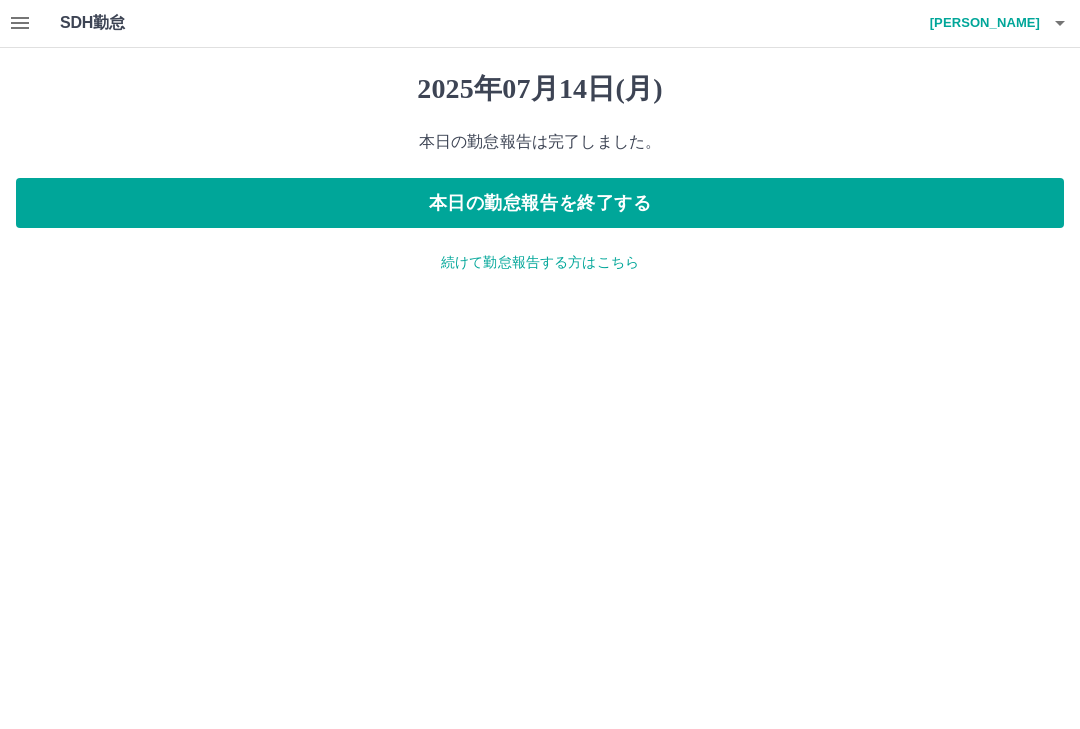 click on "本日の勤怠報告を終了する" at bounding box center [540, 204] 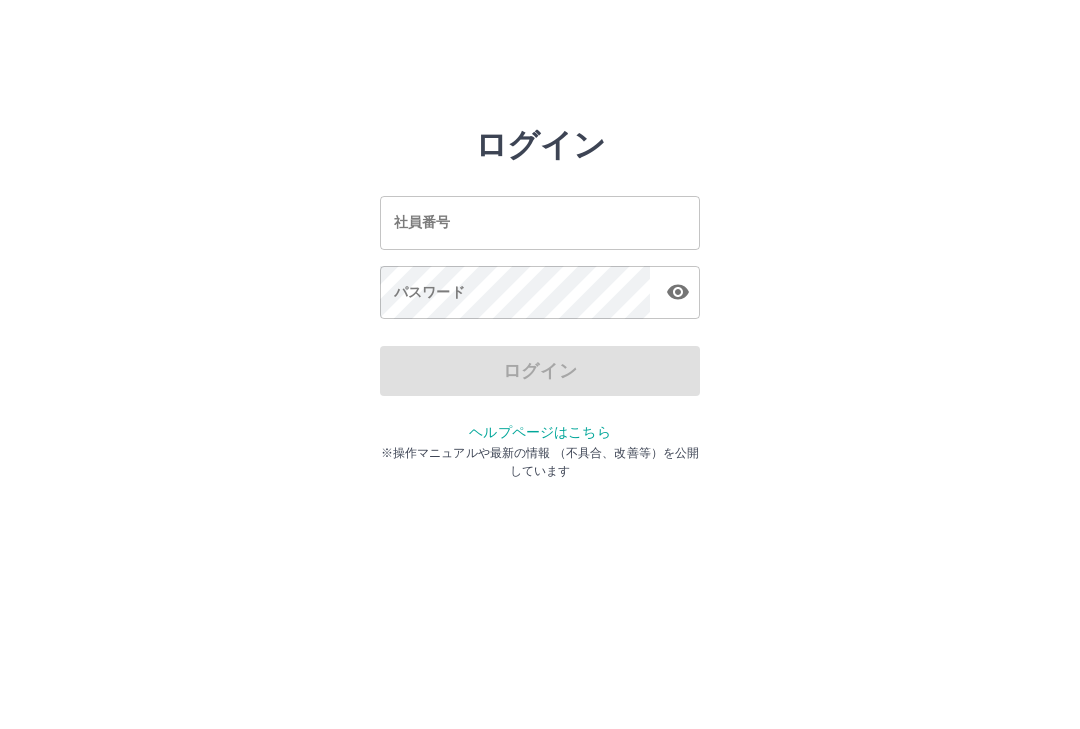 scroll, scrollTop: 0, scrollLeft: 0, axis: both 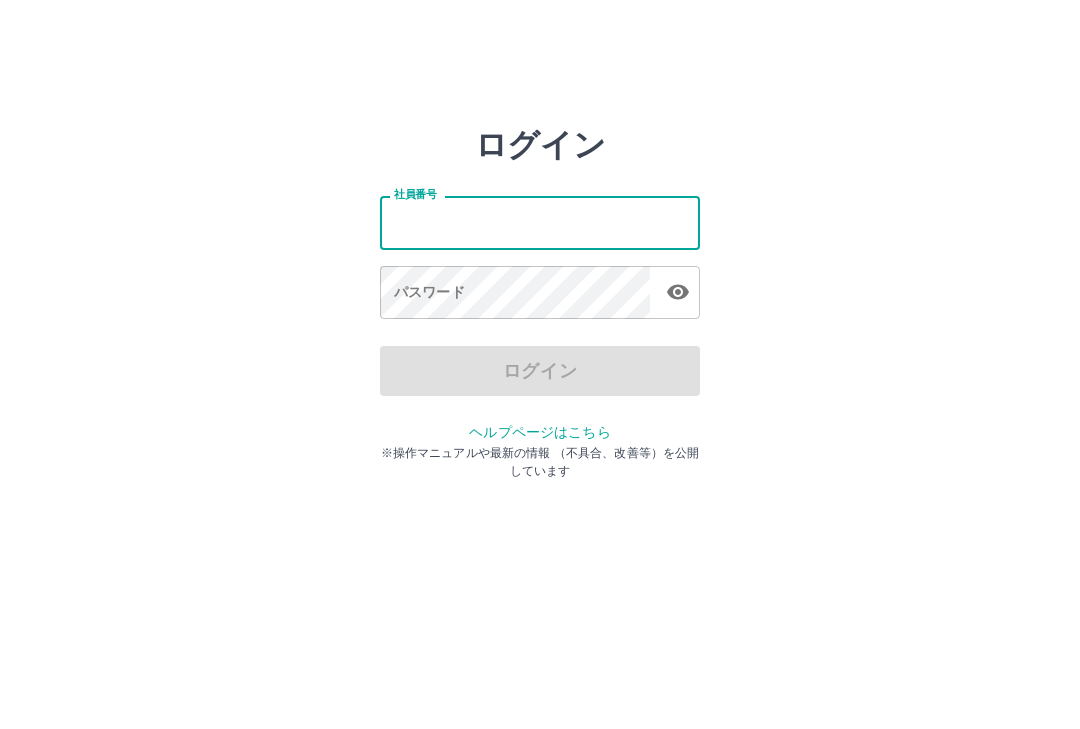 click on "社員番号" at bounding box center [540, 222] 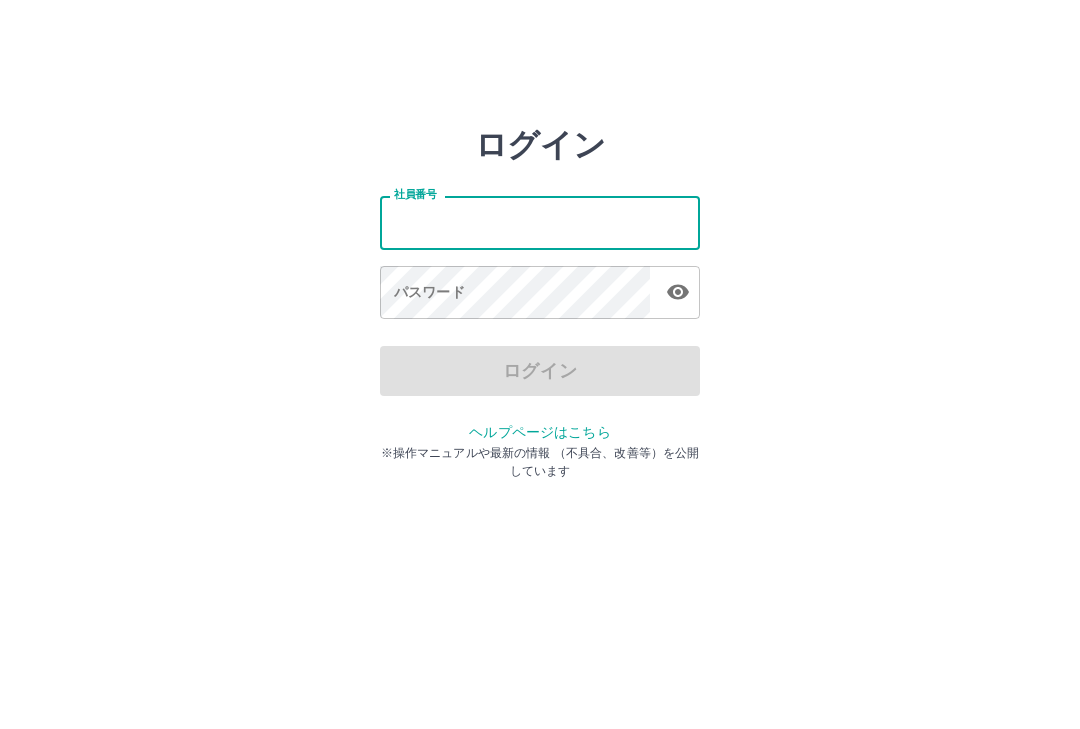 click on "社員番号" at bounding box center [540, 222] 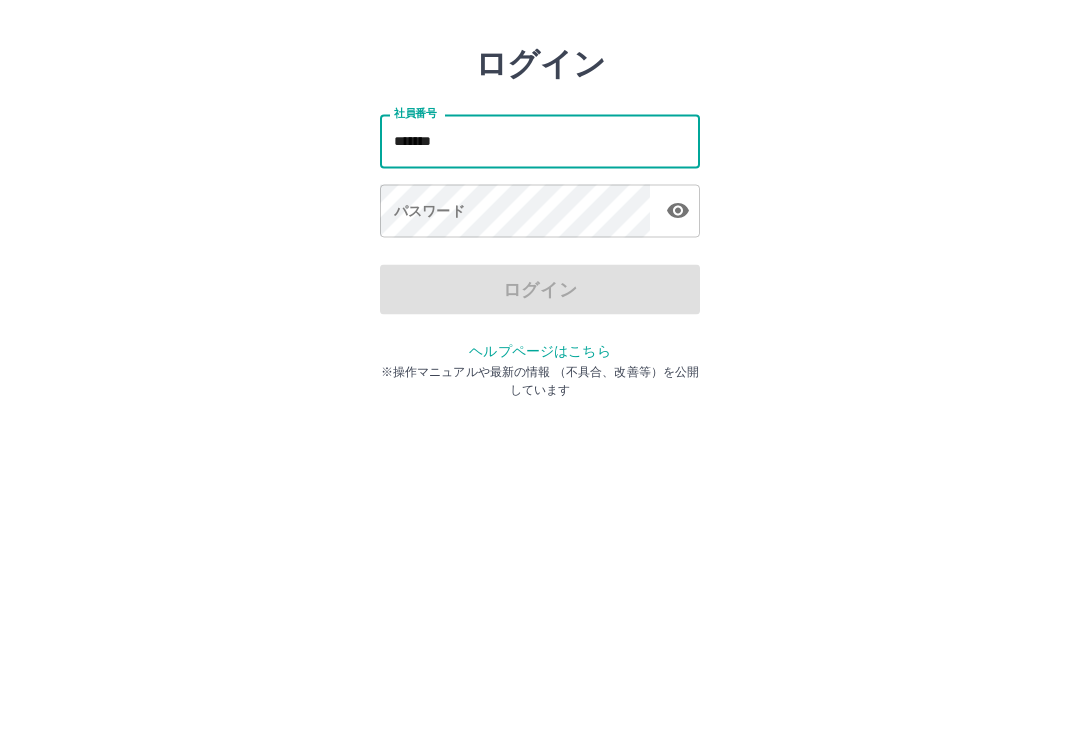 type on "*******" 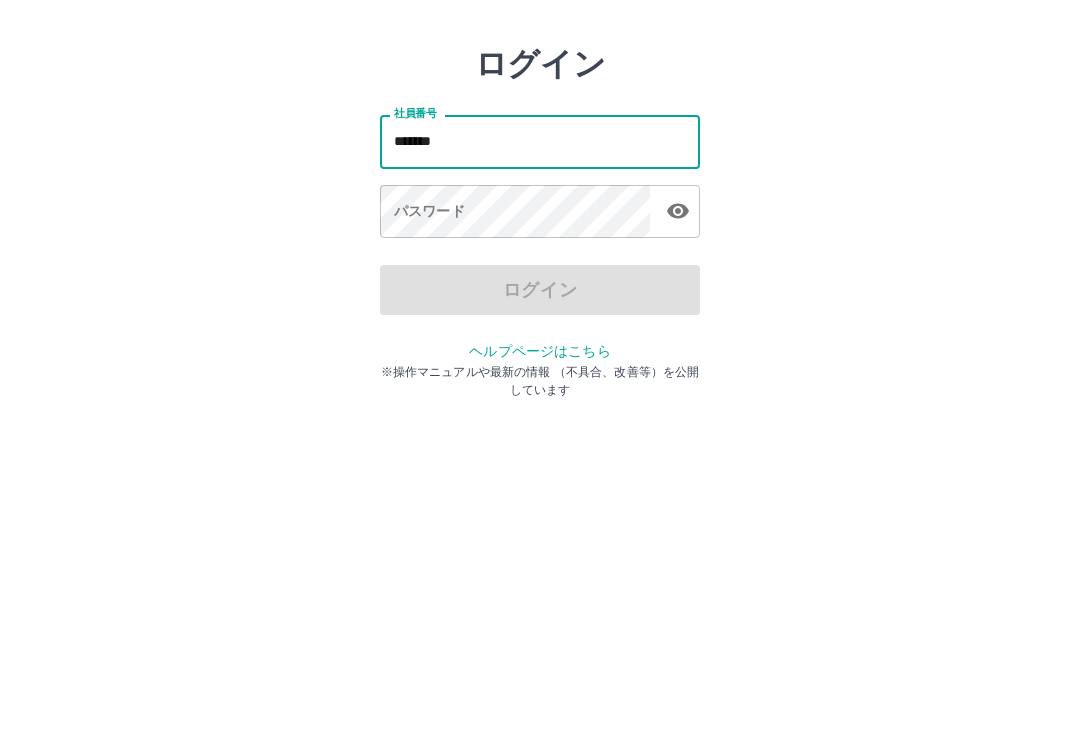 click on "パスワード パスワード" at bounding box center [540, 294] 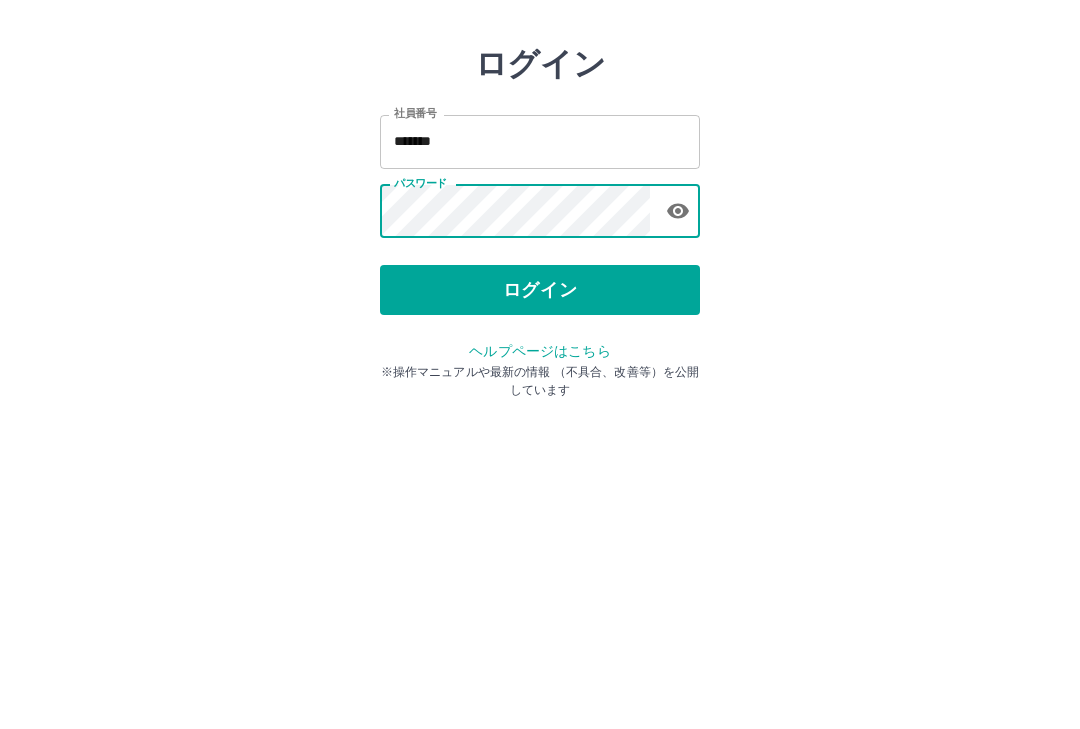 click on "ログイン" at bounding box center (540, 371) 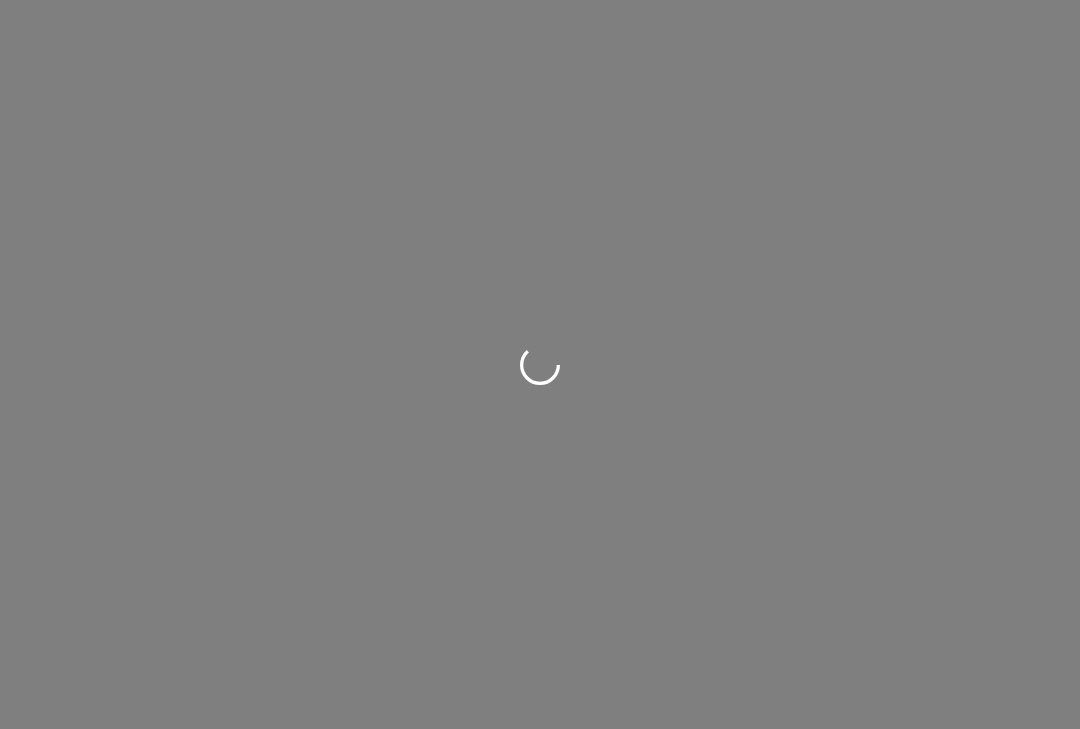 scroll, scrollTop: 0, scrollLeft: 0, axis: both 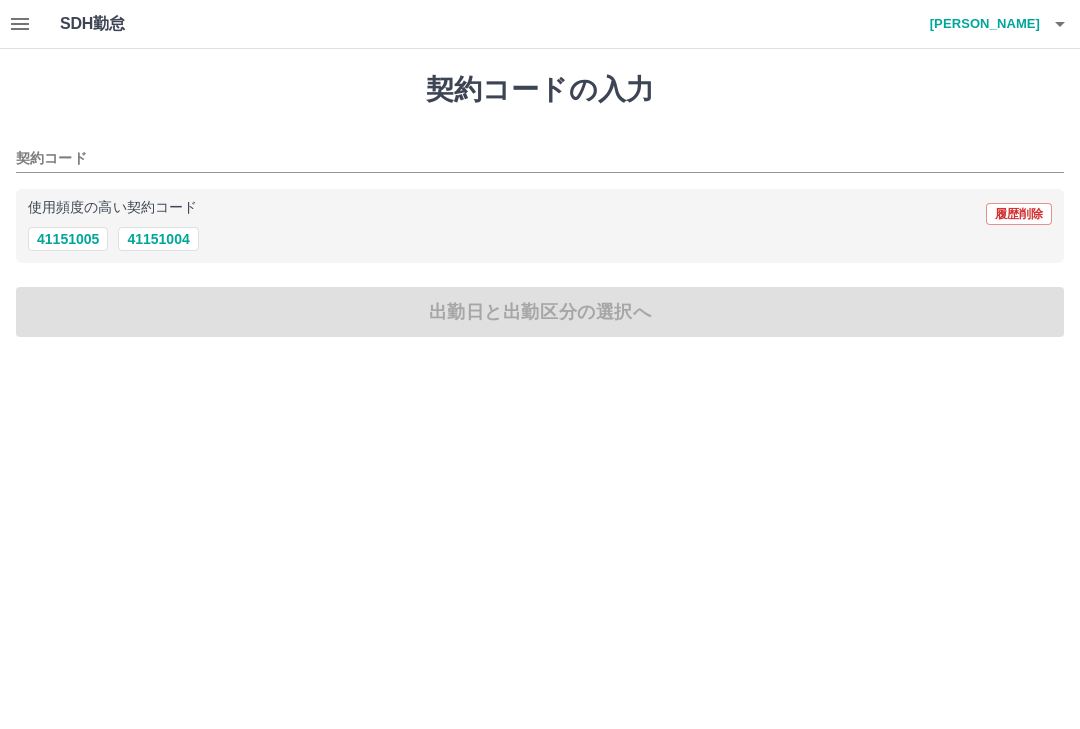 click on "41151004" at bounding box center [158, 239] 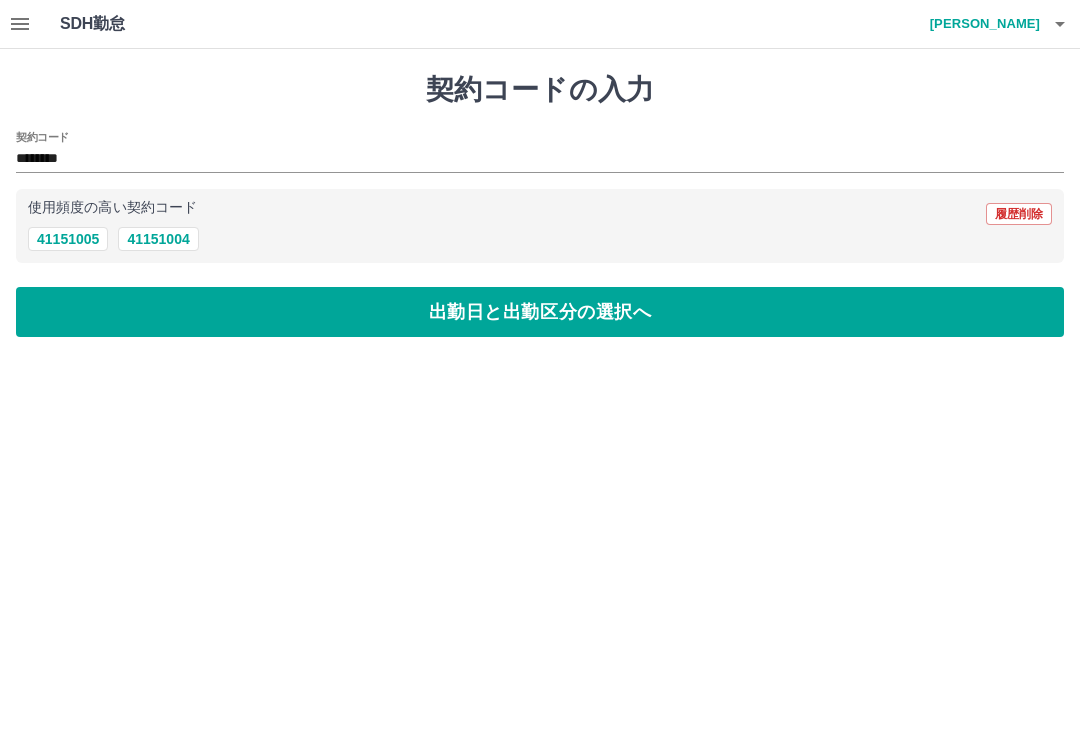 click on "41151004" at bounding box center [158, 239] 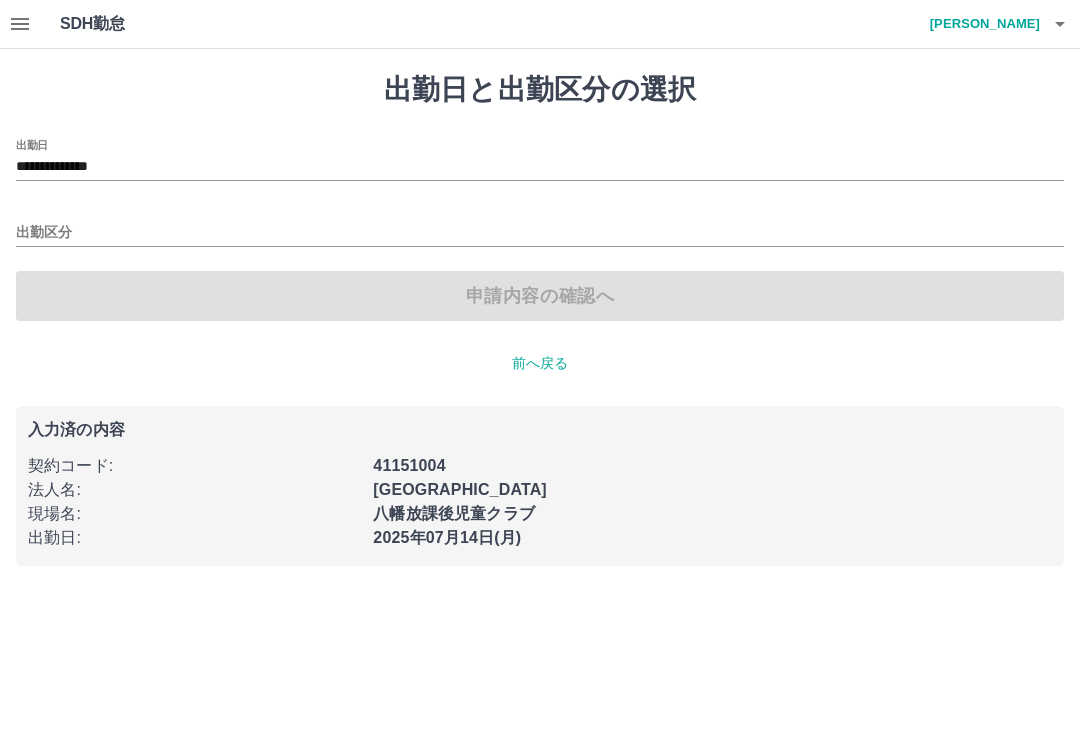 click on "**********" at bounding box center [540, 167] 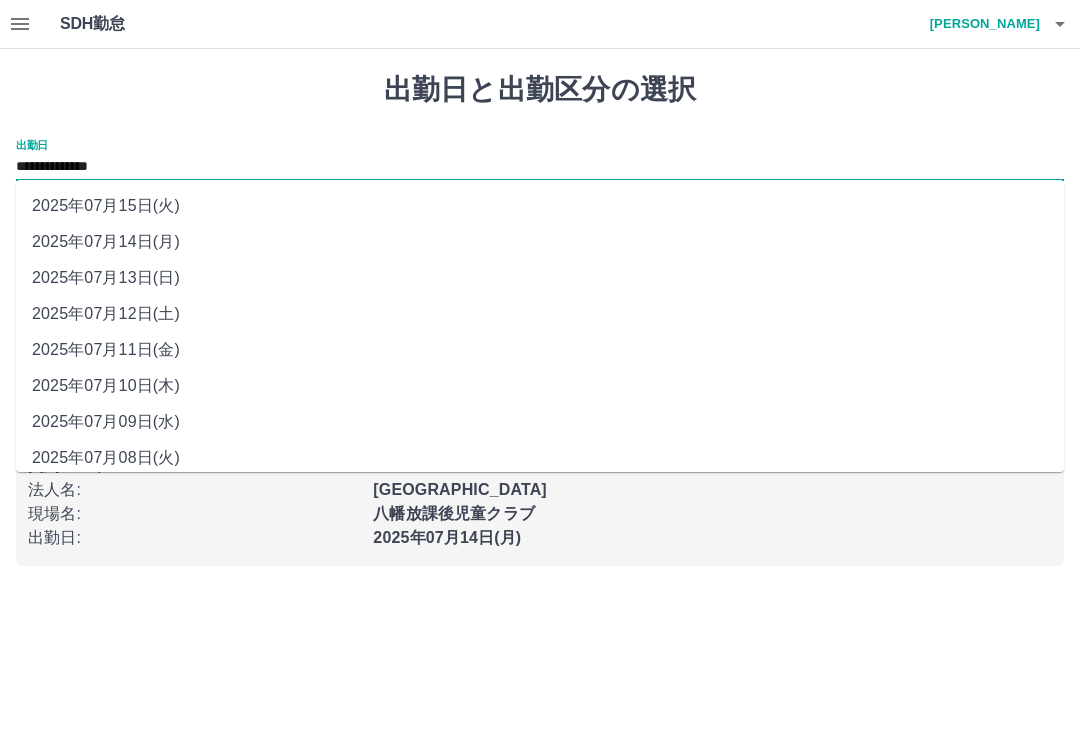 click on "2025年07月12日(土)" at bounding box center (540, 314) 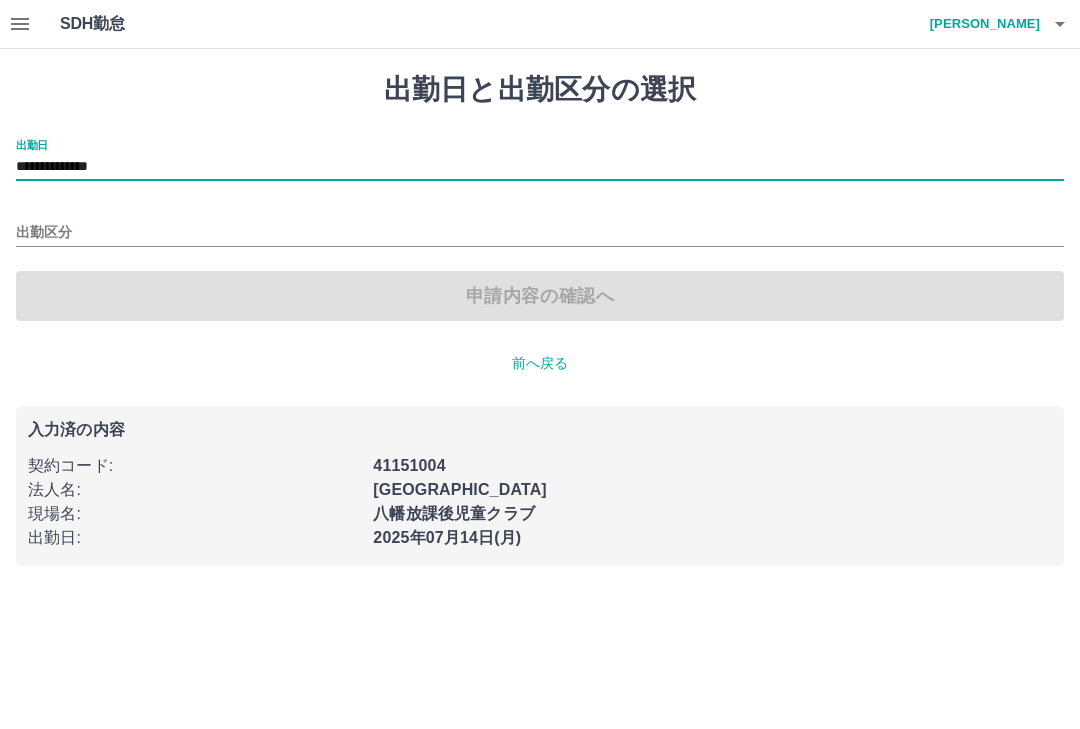 click on "出勤区分" at bounding box center (540, 233) 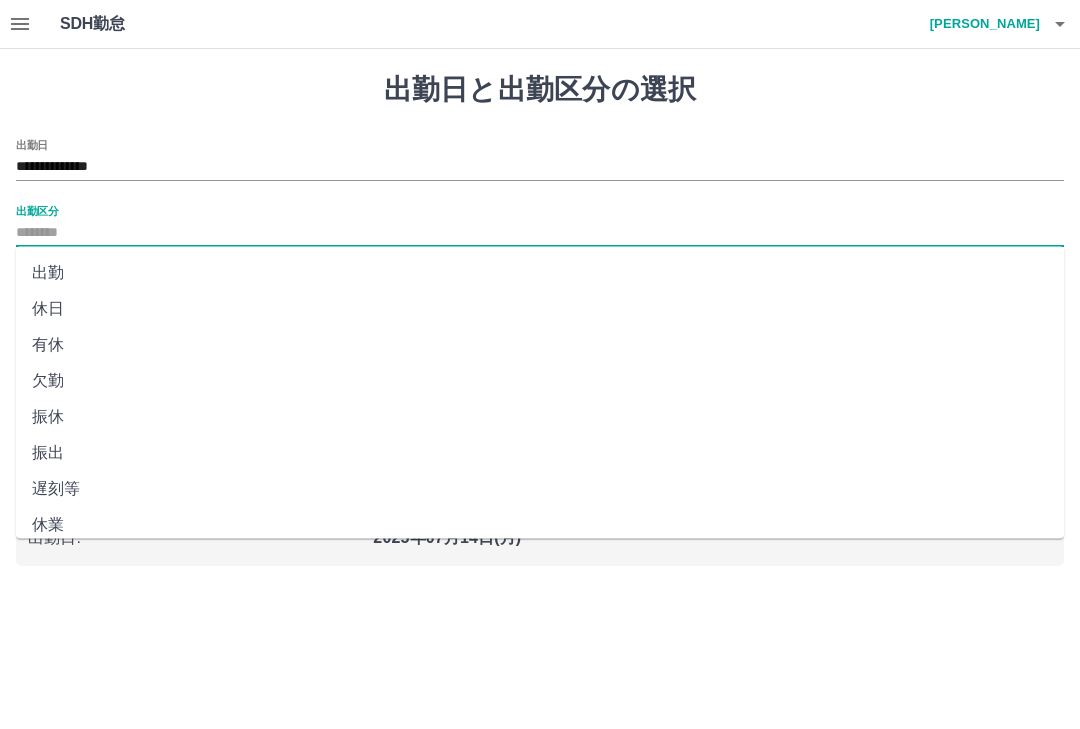 click on "有休" at bounding box center (540, 345) 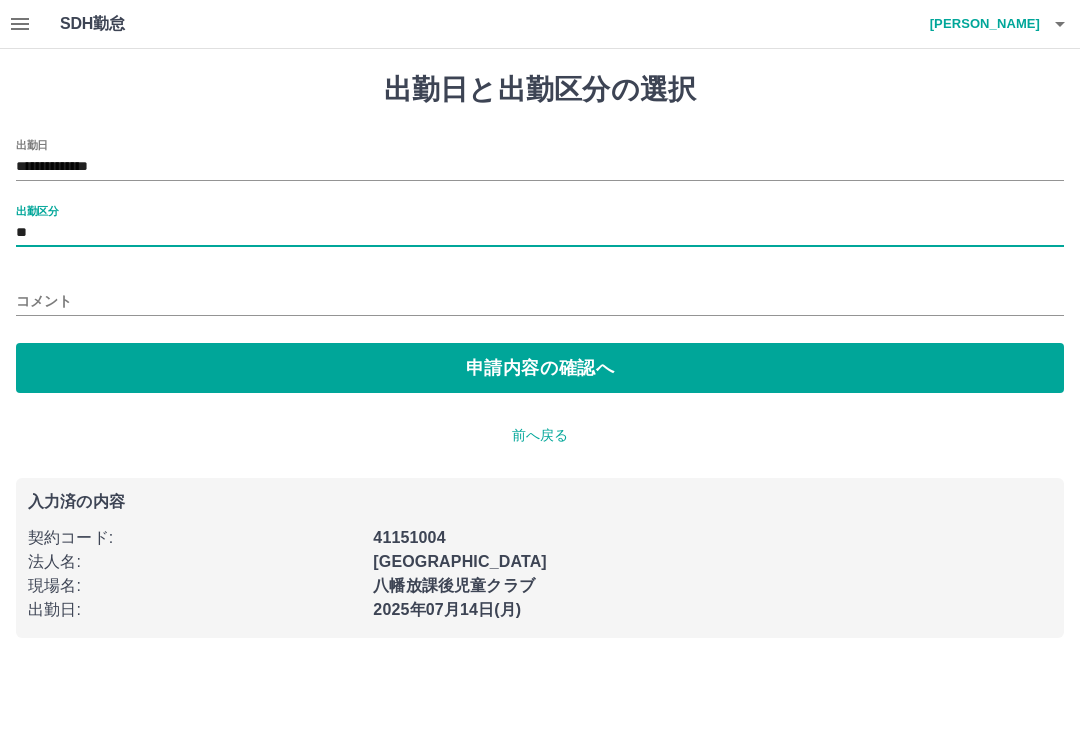 click on "申請内容の確認へ" at bounding box center [540, 368] 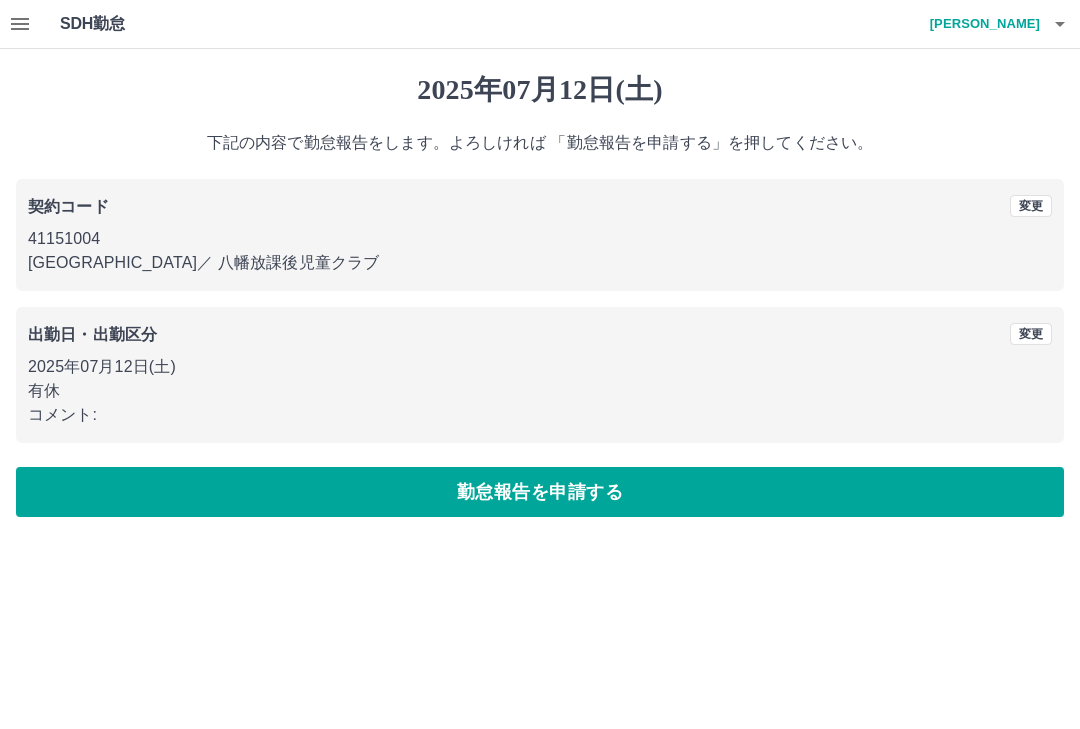 click on "勤怠報告を申請する" at bounding box center [540, 492] 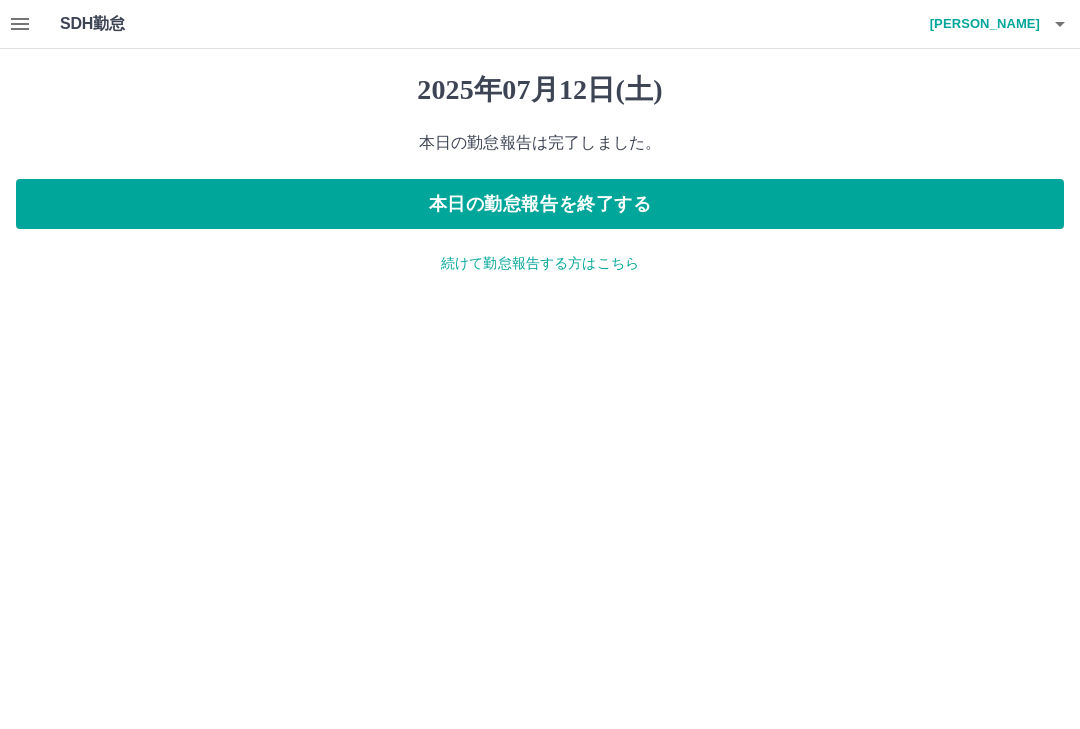 click on "本日の勤怠報告を終了する" at bounding box center (540, 204) 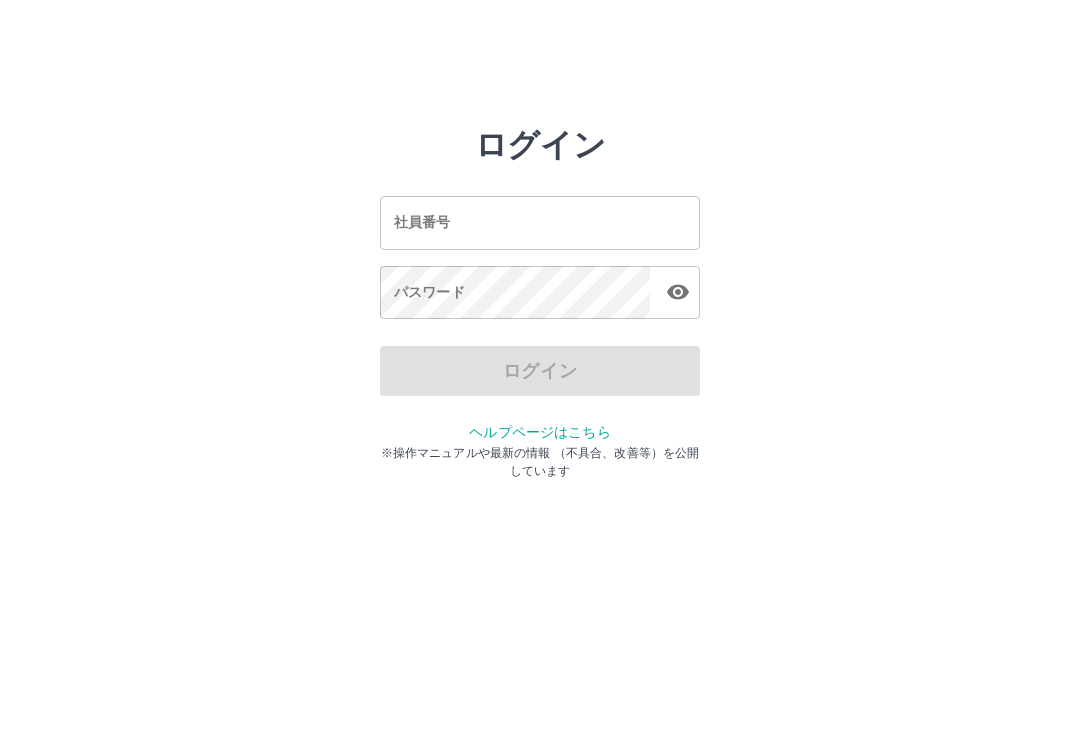 scroll, scrollTop: 0, scrollLeft: 0, axis: both 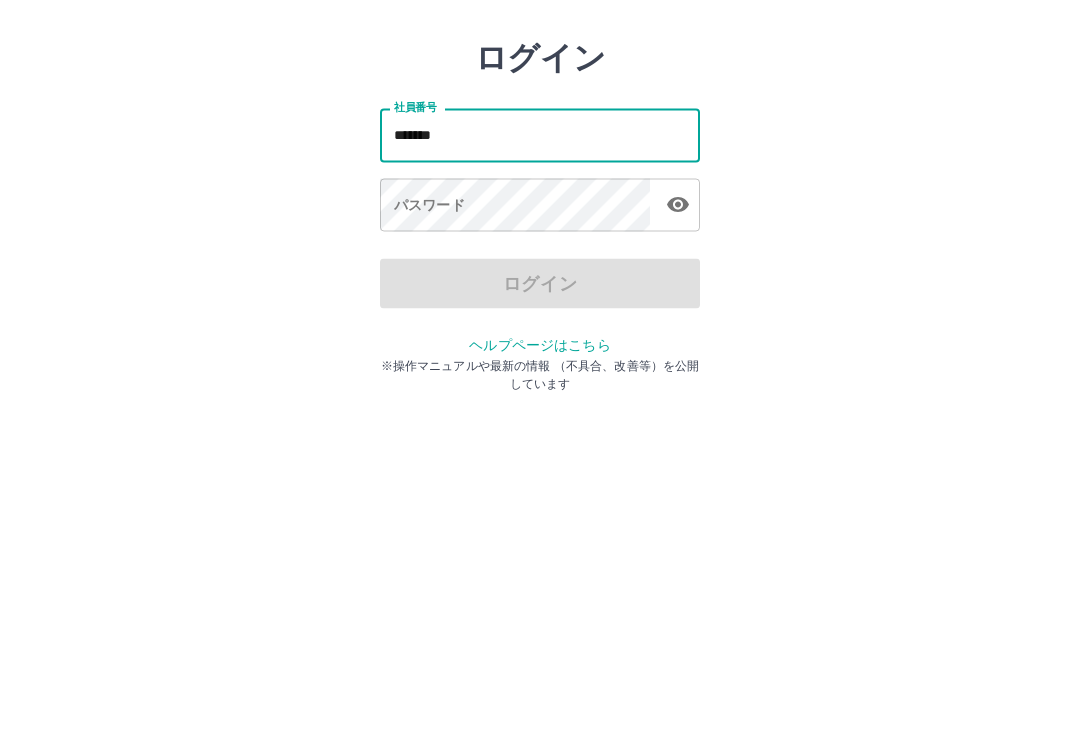 type on "*******" 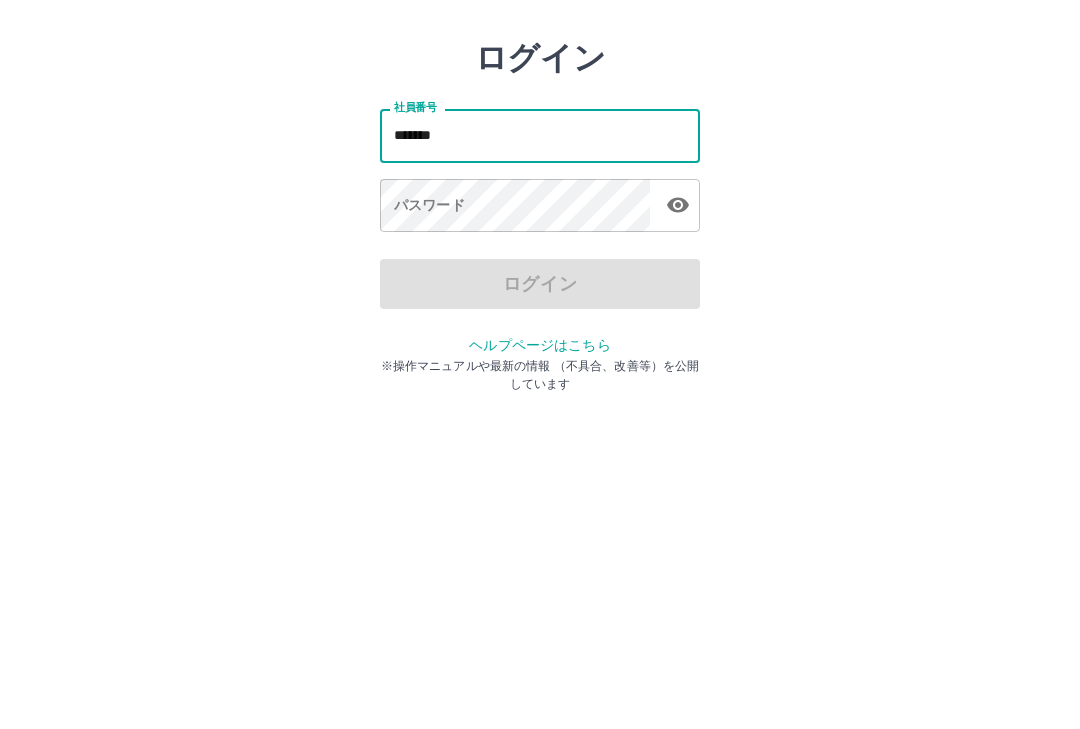 click on "パスワード パスワード" at bounding box center [540, 294] 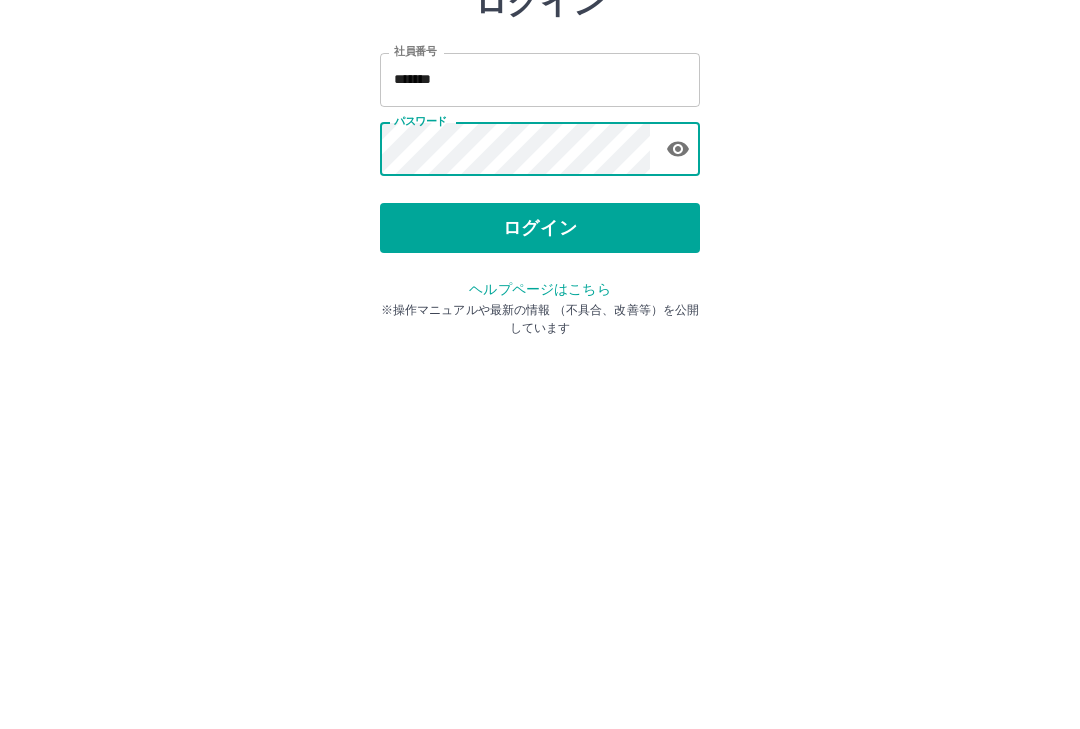 click on "ログイン" at bounding box center (540, 371) 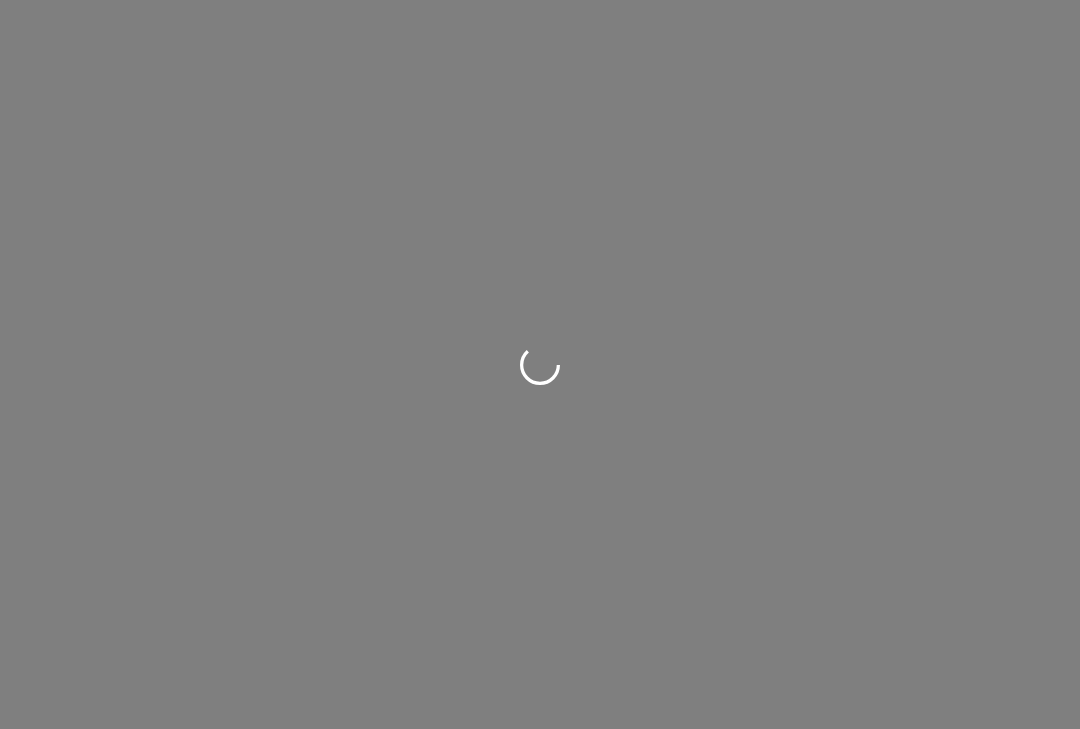 scroll, scrollTop: 0, scrollLeft: 0, axis: both 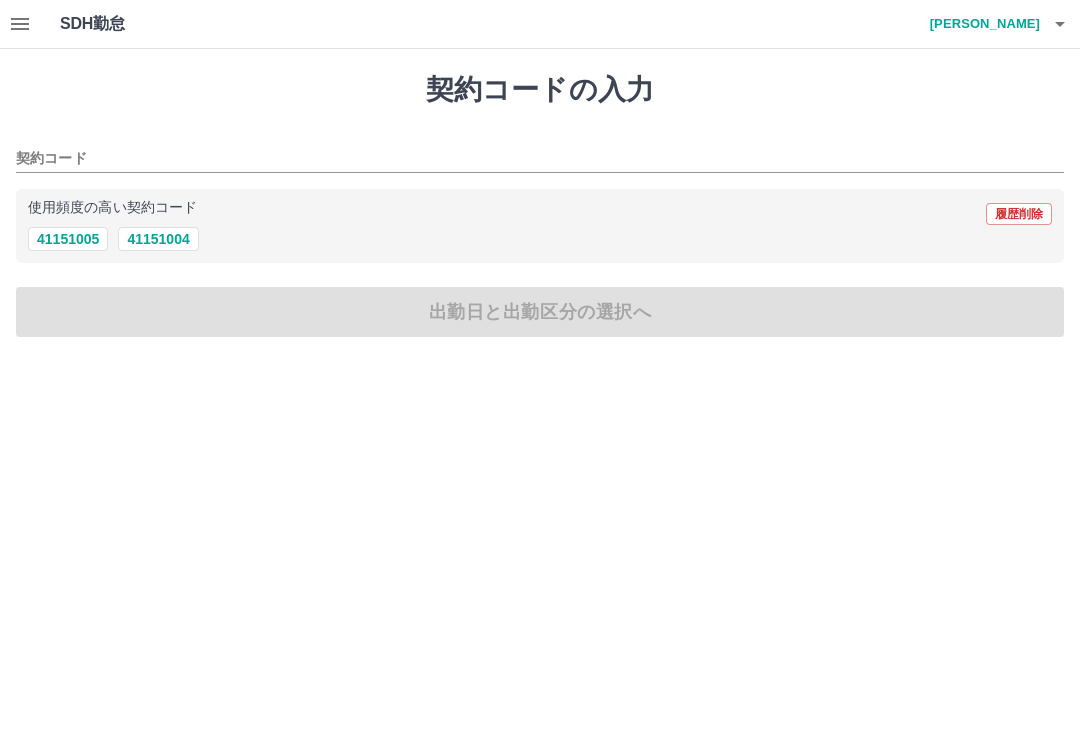 click on "41151004" at bounding box center [158, 239] 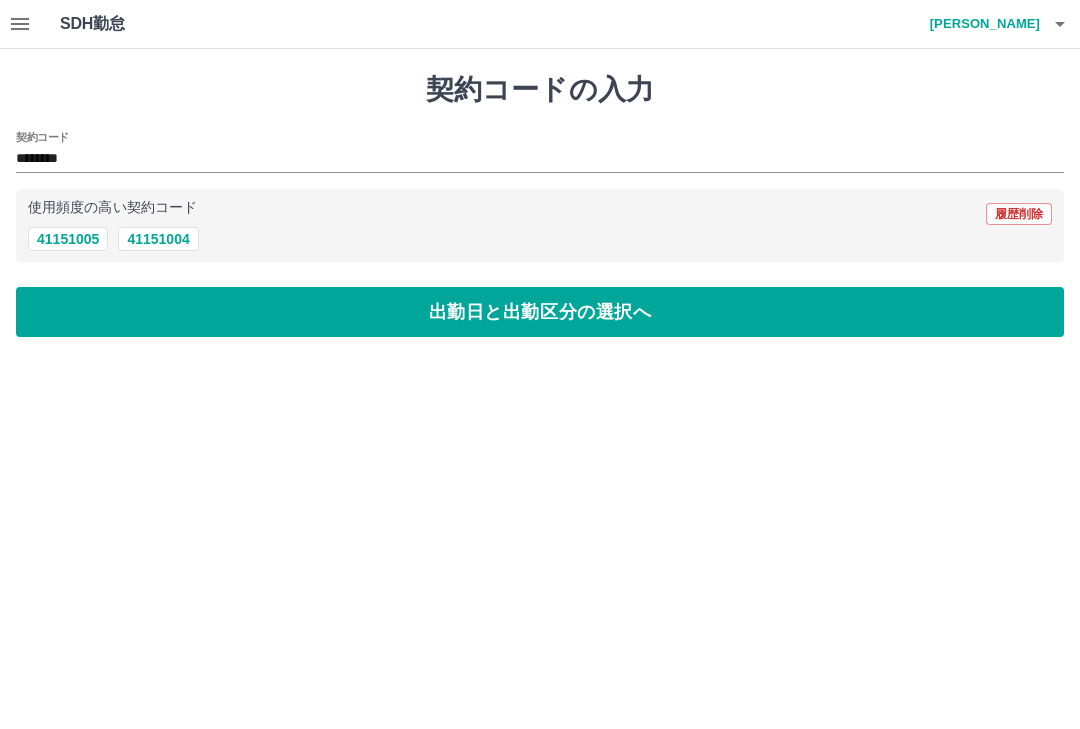 click on "出勤日と出勤区分の選択へ" at bounding box center [540, 312] 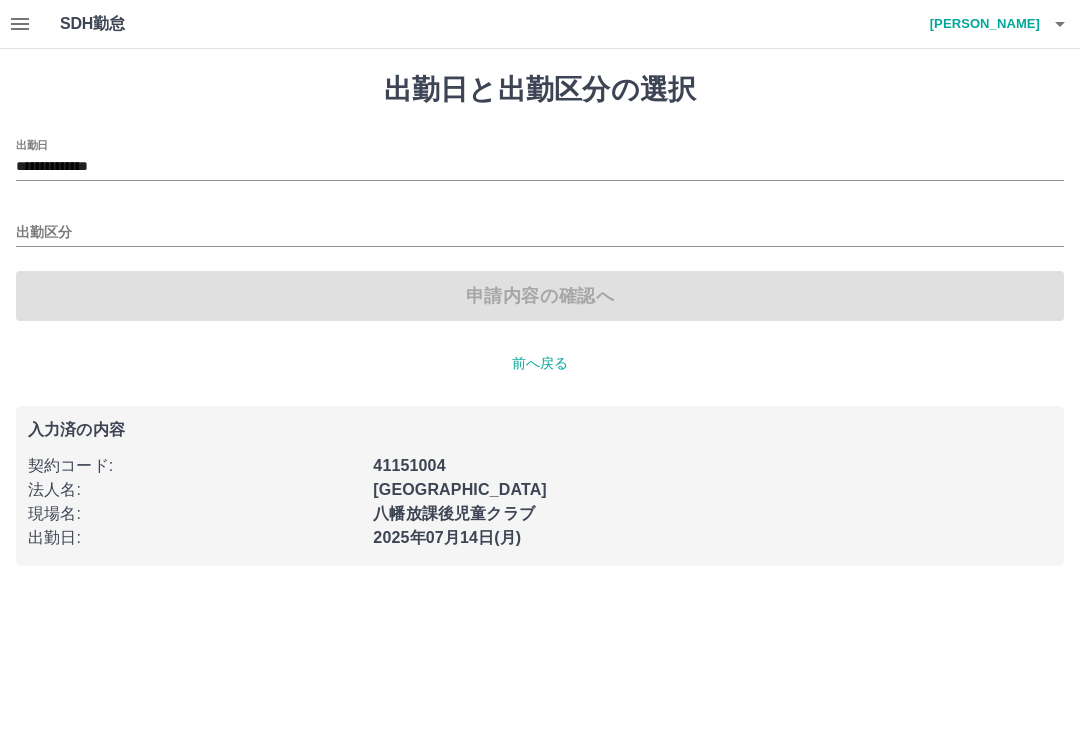 click on "出勤区分" at bounding box center [540, 233] 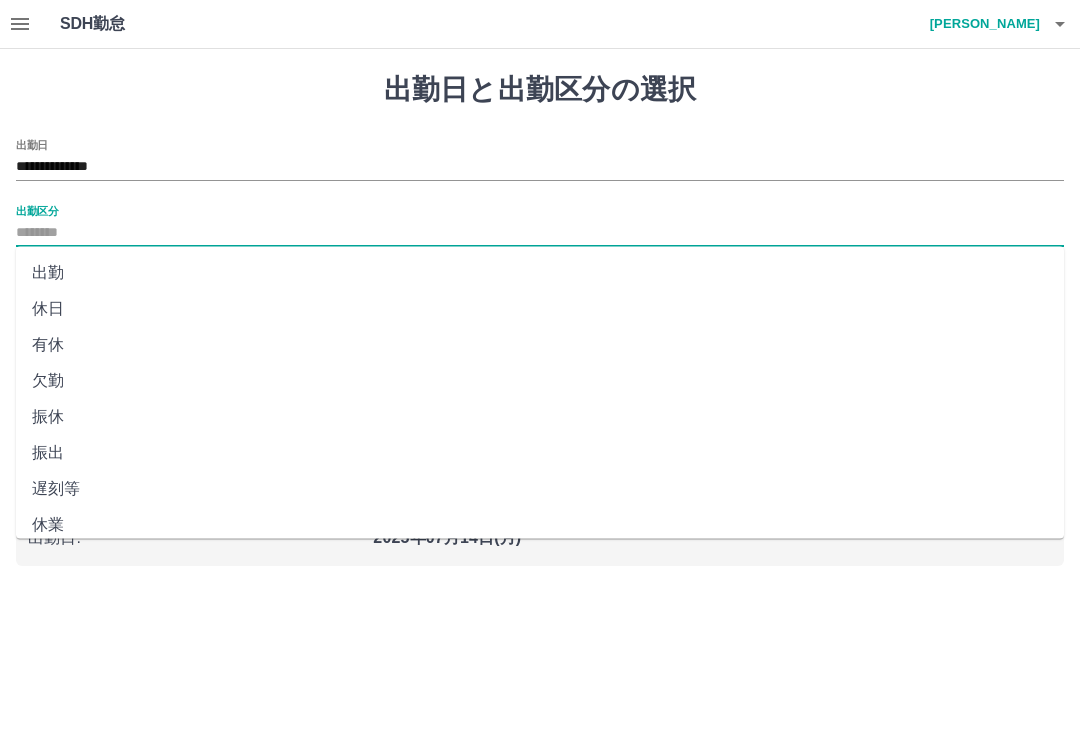 click on "出勤" at bounding box center [540, 273] 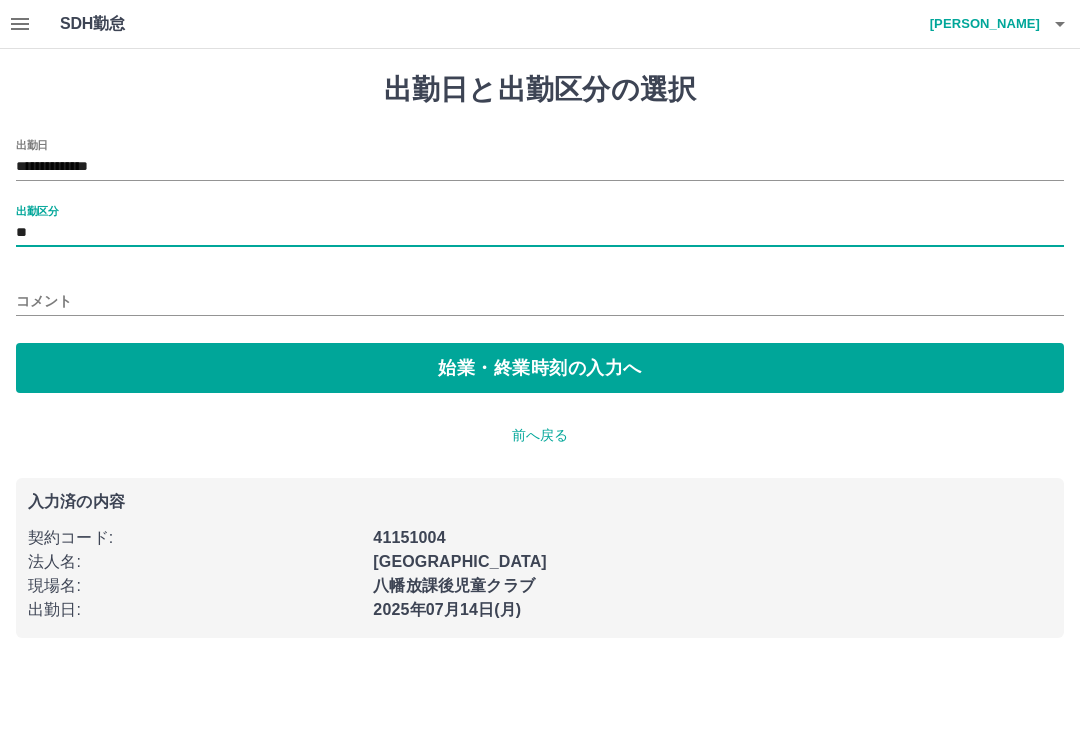 type on "**" 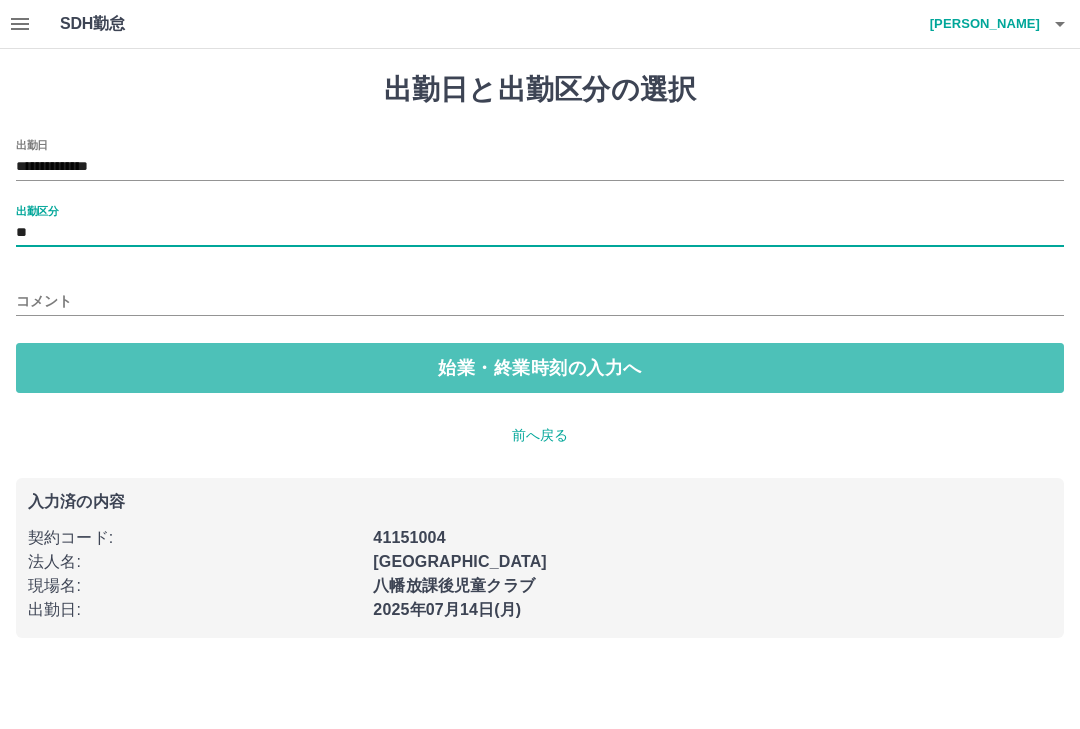 click on "始業・終業時刻の入力へ" at bounding box center (540, 368) 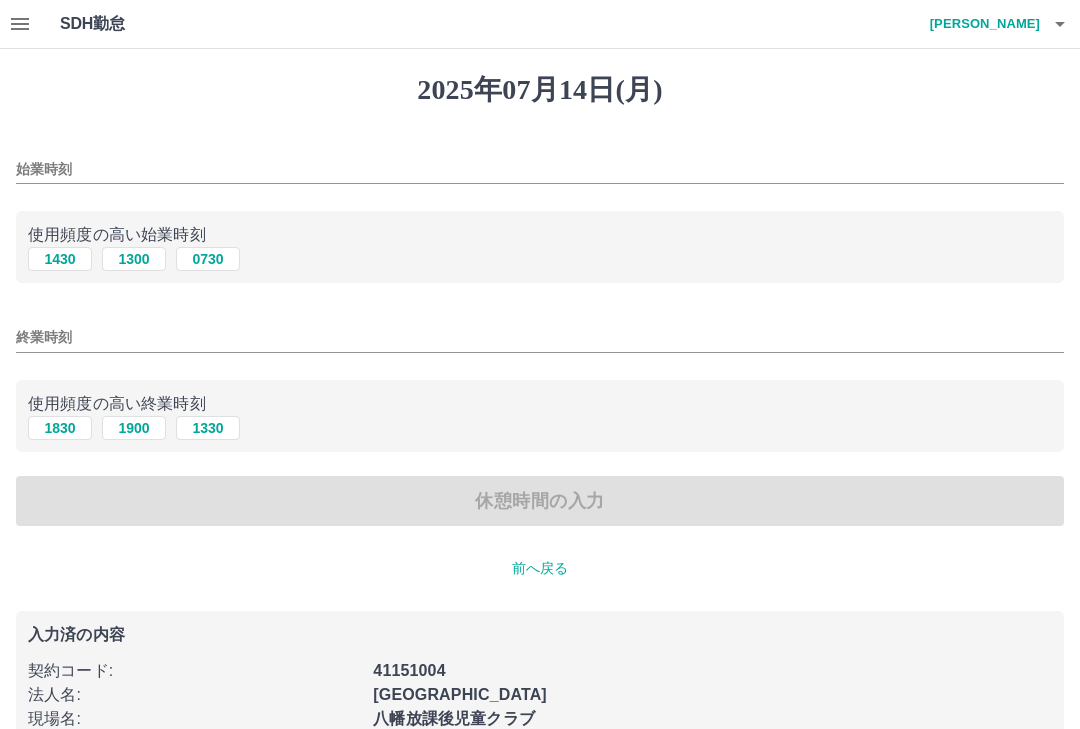 click on "1430" at bounding box center (60, 259) 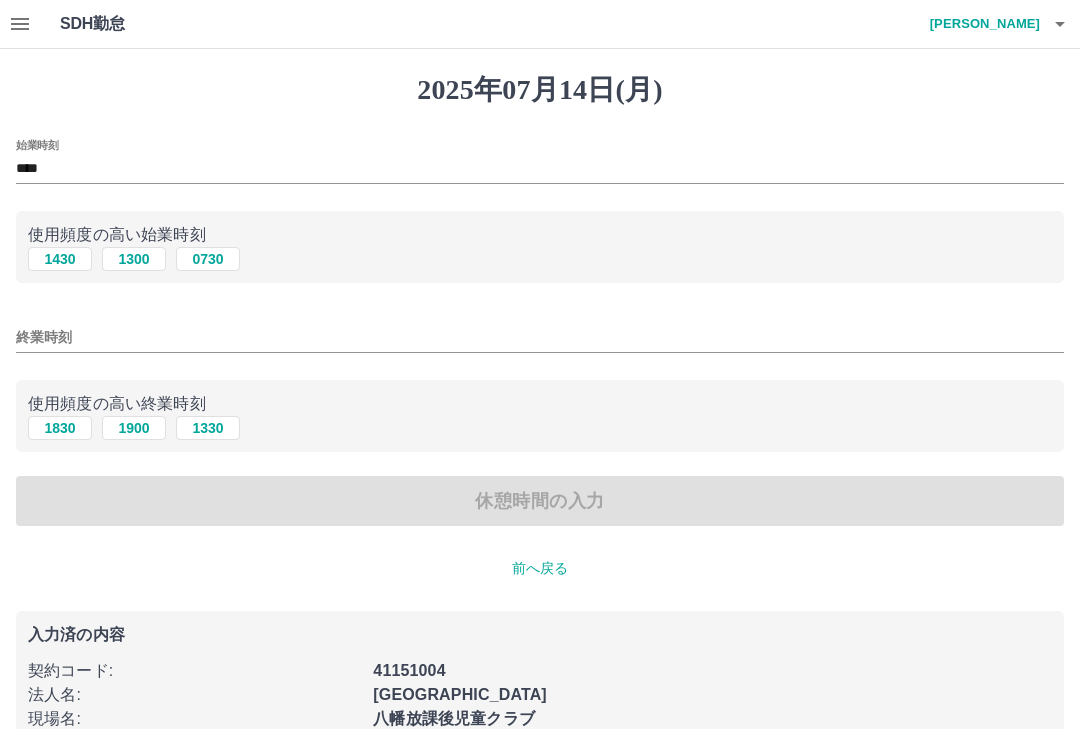 click on "使用頻度の高い終業時刻" at bounding box center (540, 404) 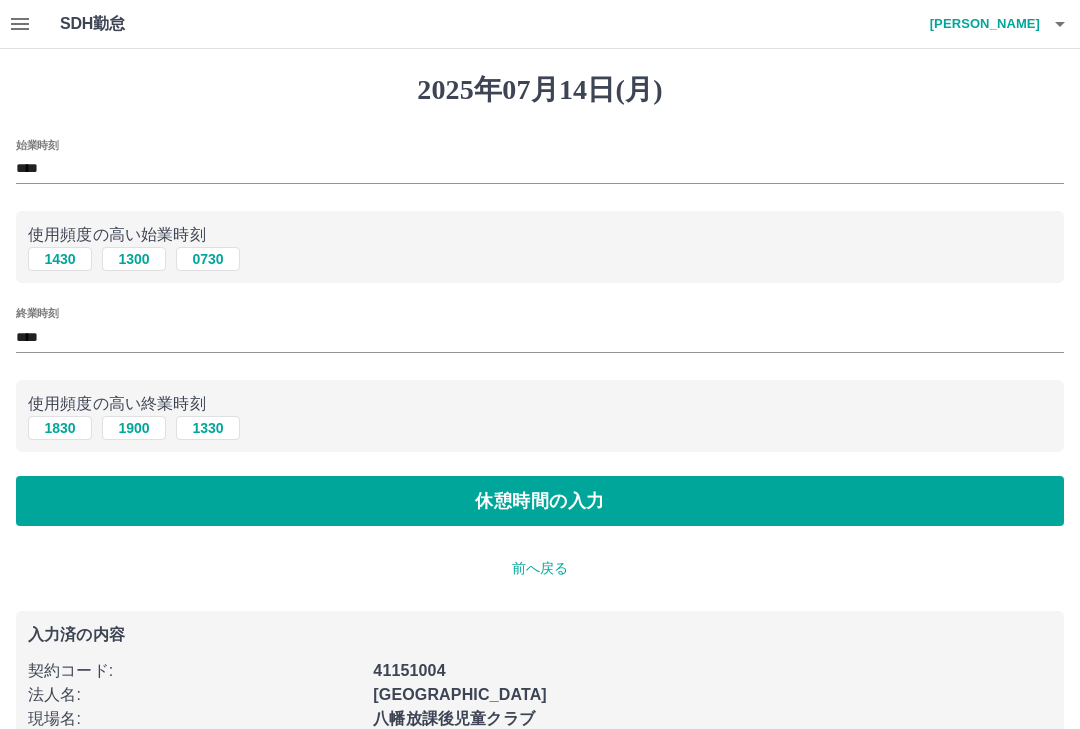 click on "休憩時間の入力" at bounding box center (540, 501) 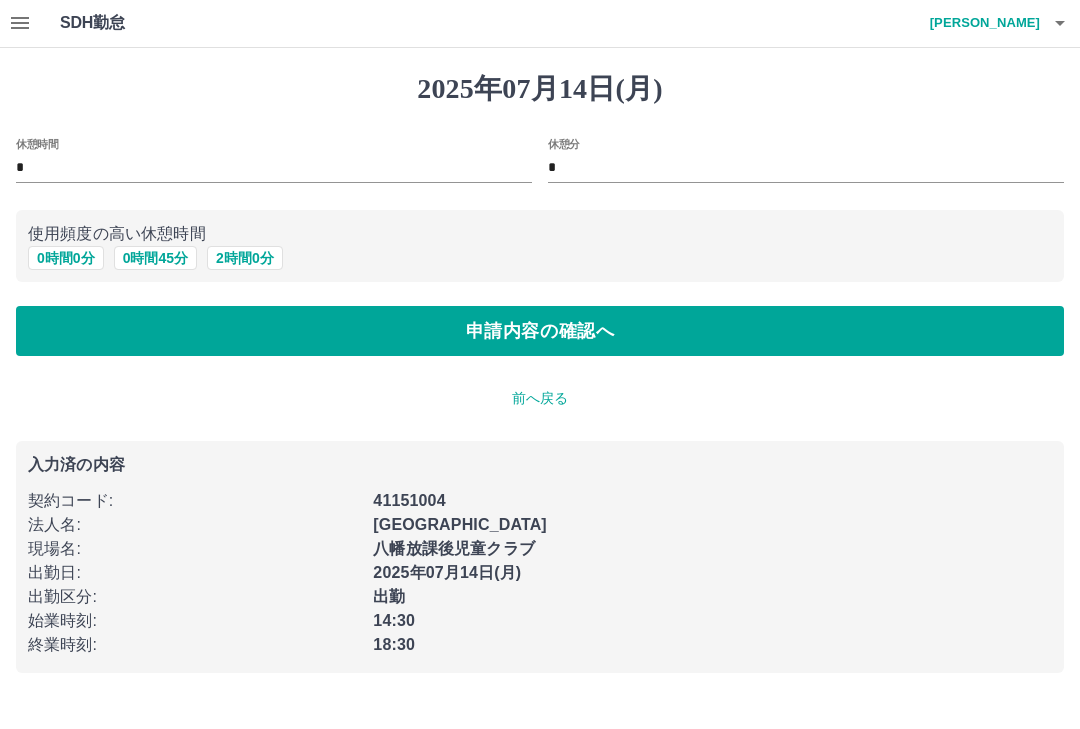 click on "申請内容の確認へ" at bounding box center (540, 332) 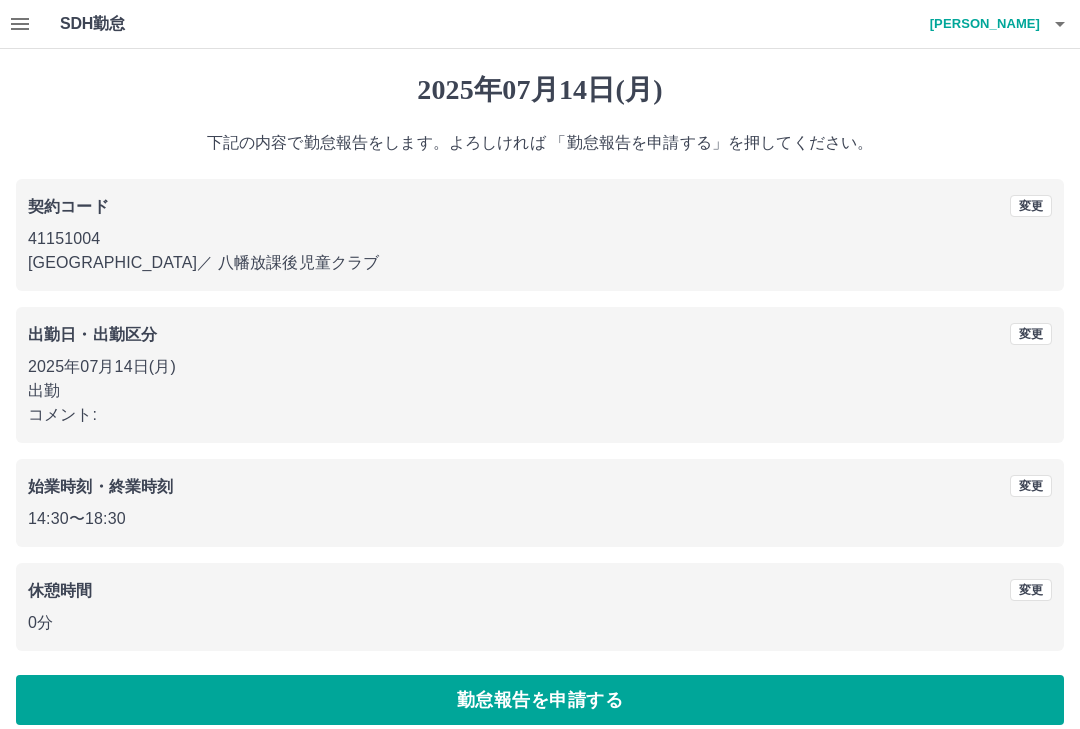 scroll, scrollTop: 19, scrollLeft: 0, axis: vertical 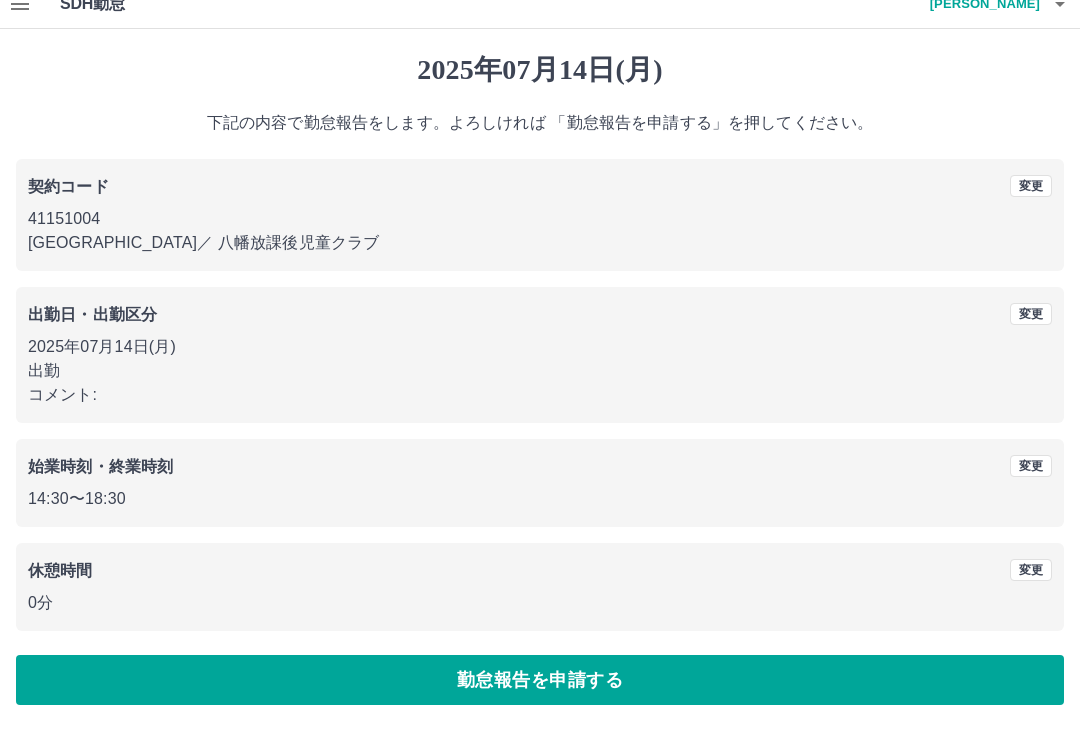 click on "勤怠報告を申請する" at bounding box center (540, 681) 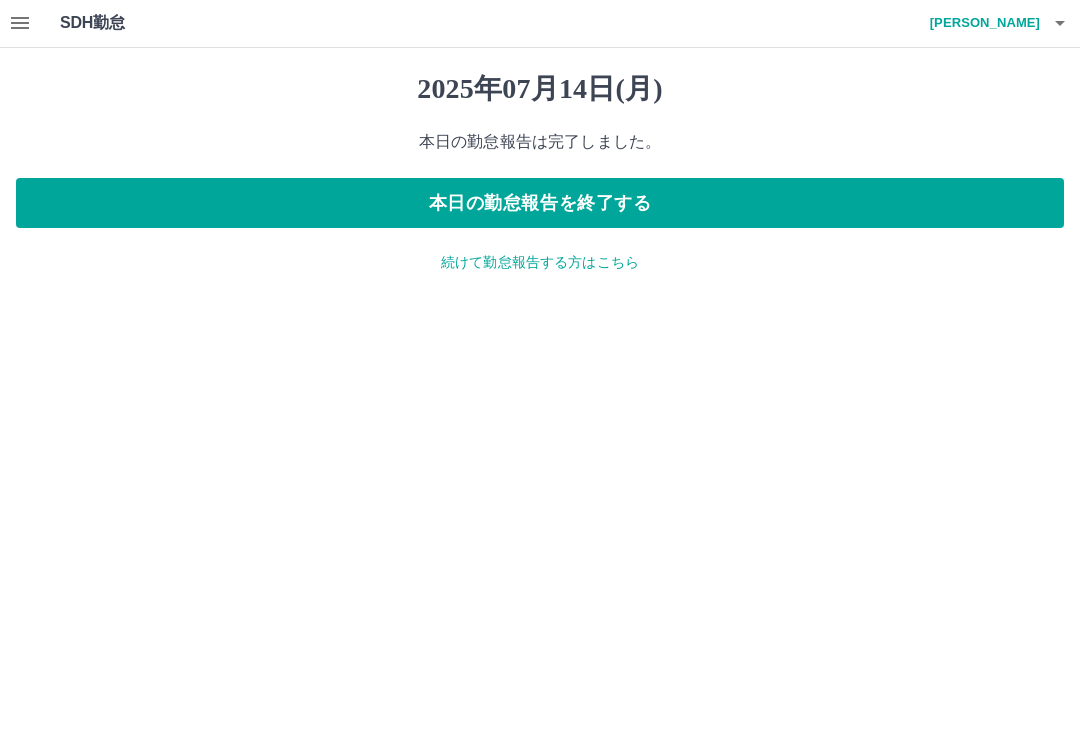 scroll, scrollTop: 0, scrollLeft: 0, axis: both 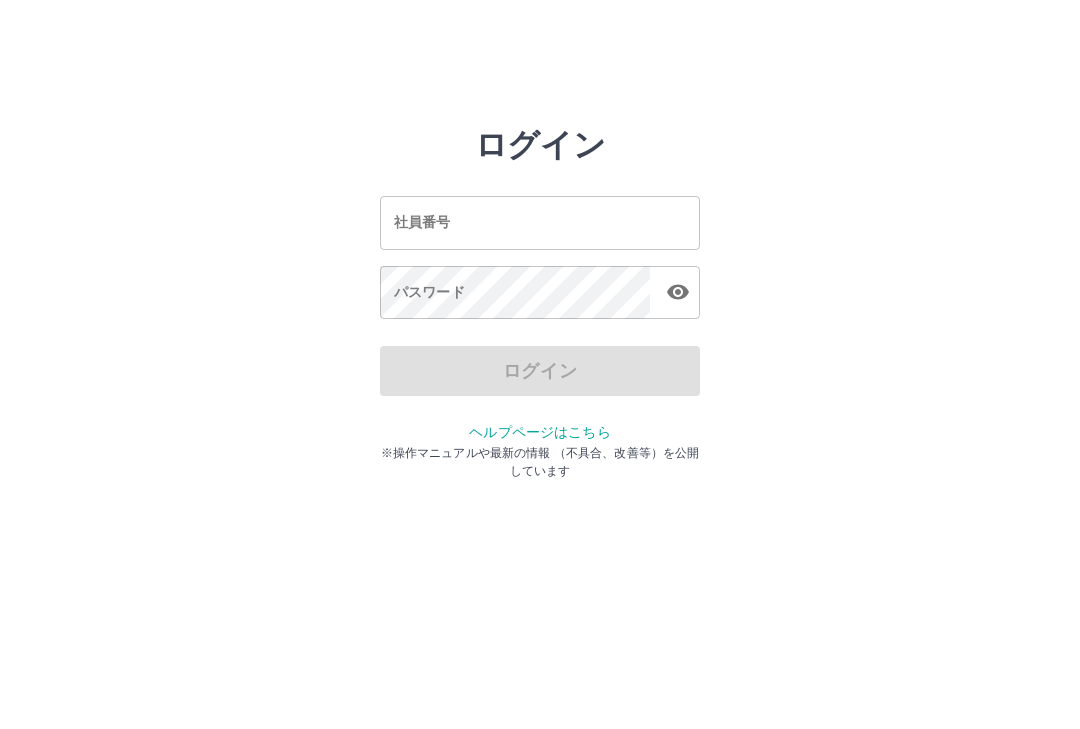 click on "社員番号" at bounding box center [540, 222] 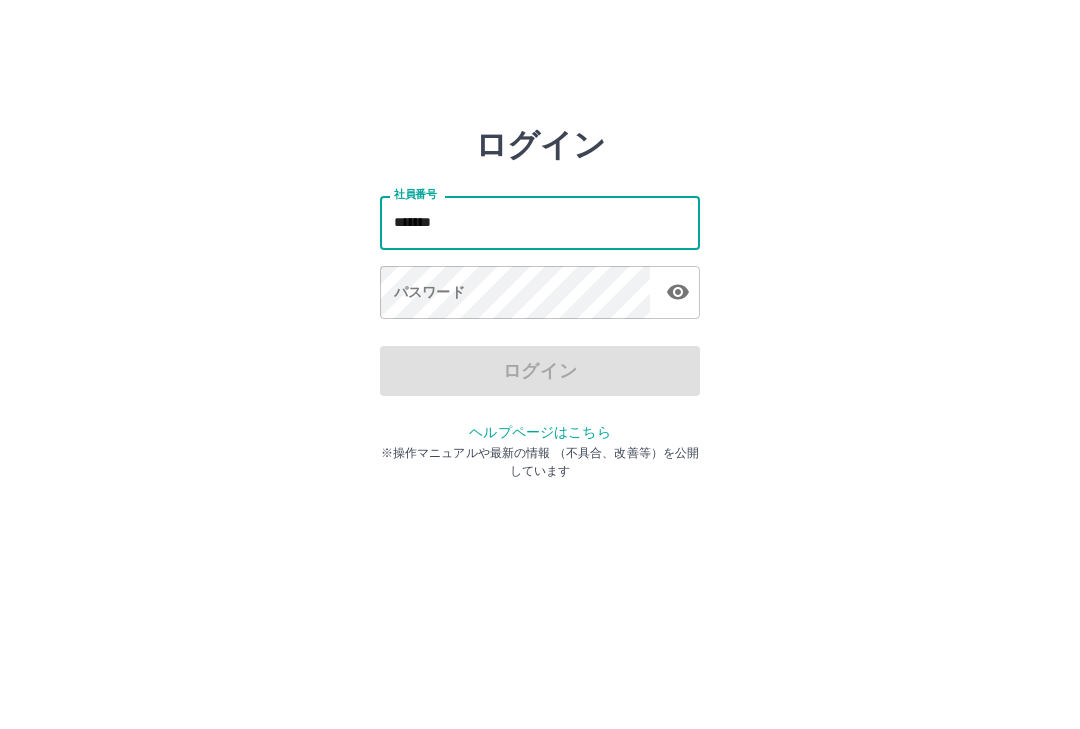 type on "*******" 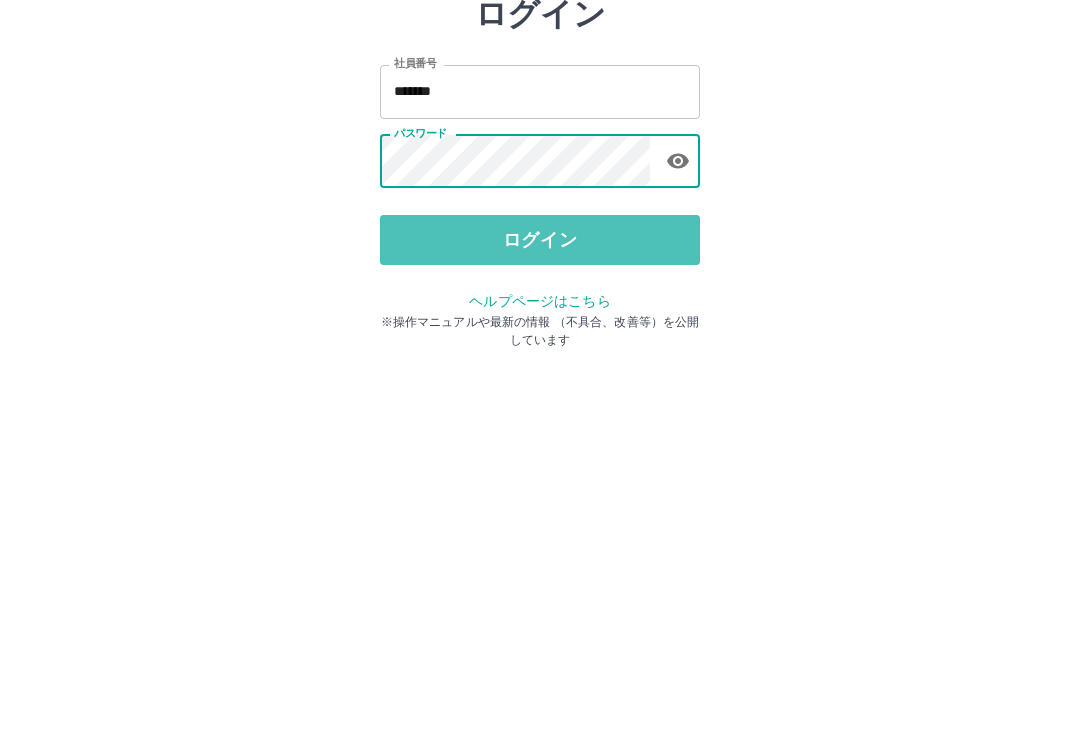 click on "ログイン" at bounding box center [540, 371] 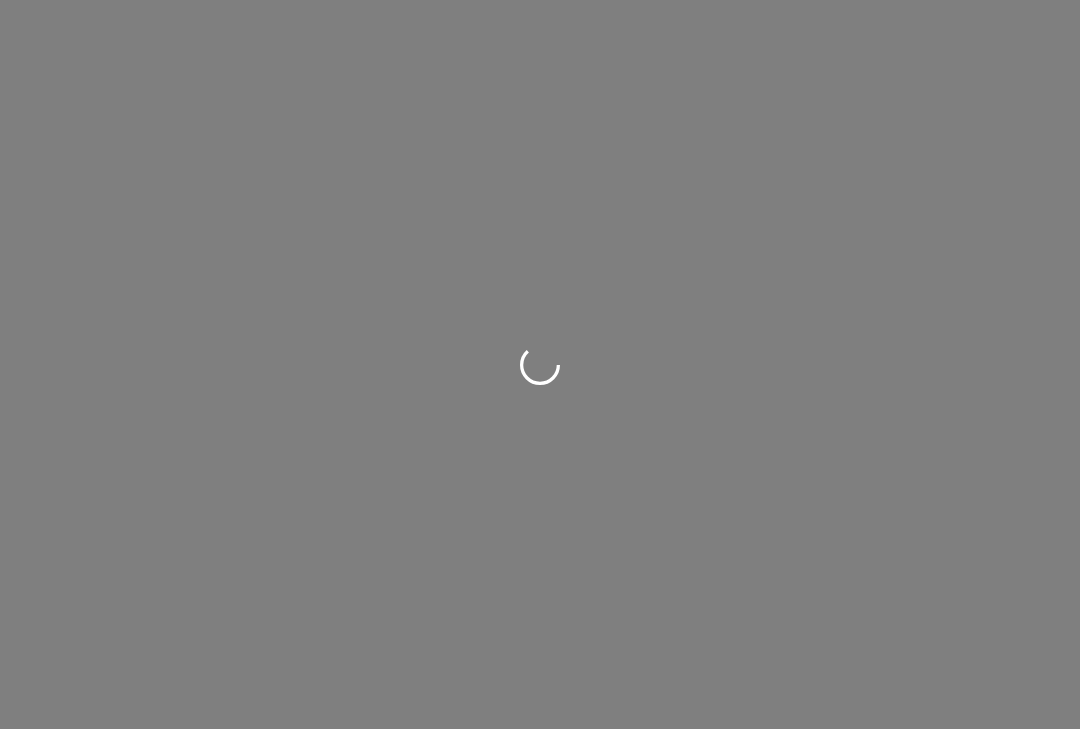 scroll, scrollTop: 0, scrollLeft: 0, axis: both 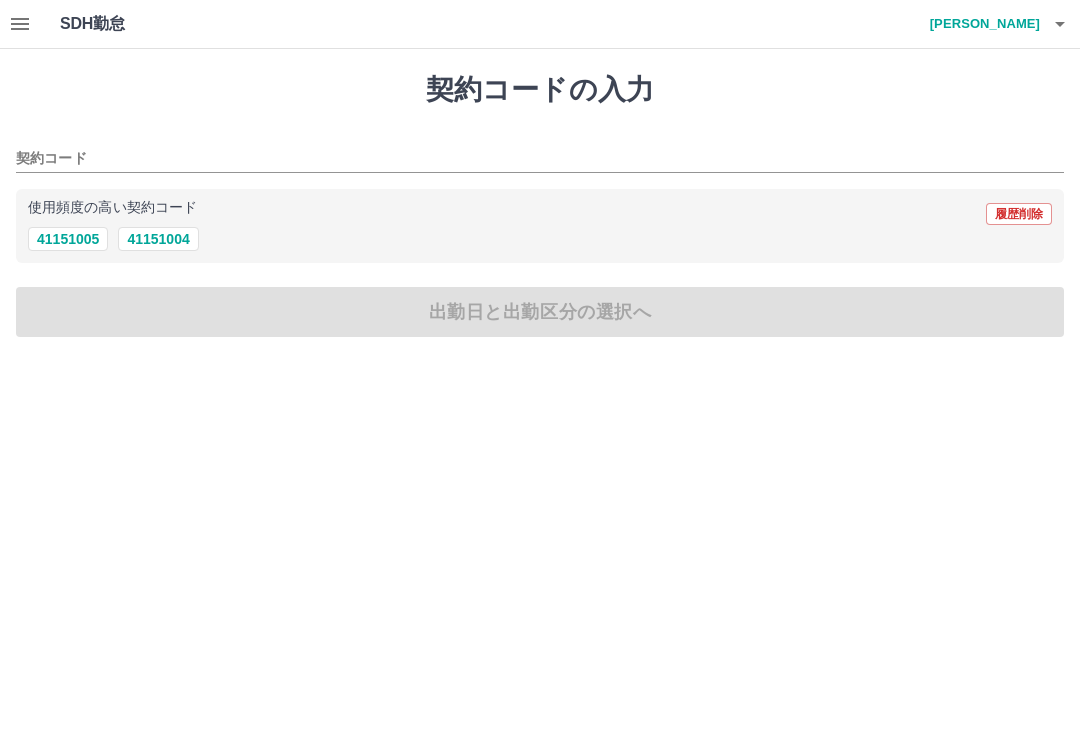 click on "41151004" at bounding box center (158, 239) 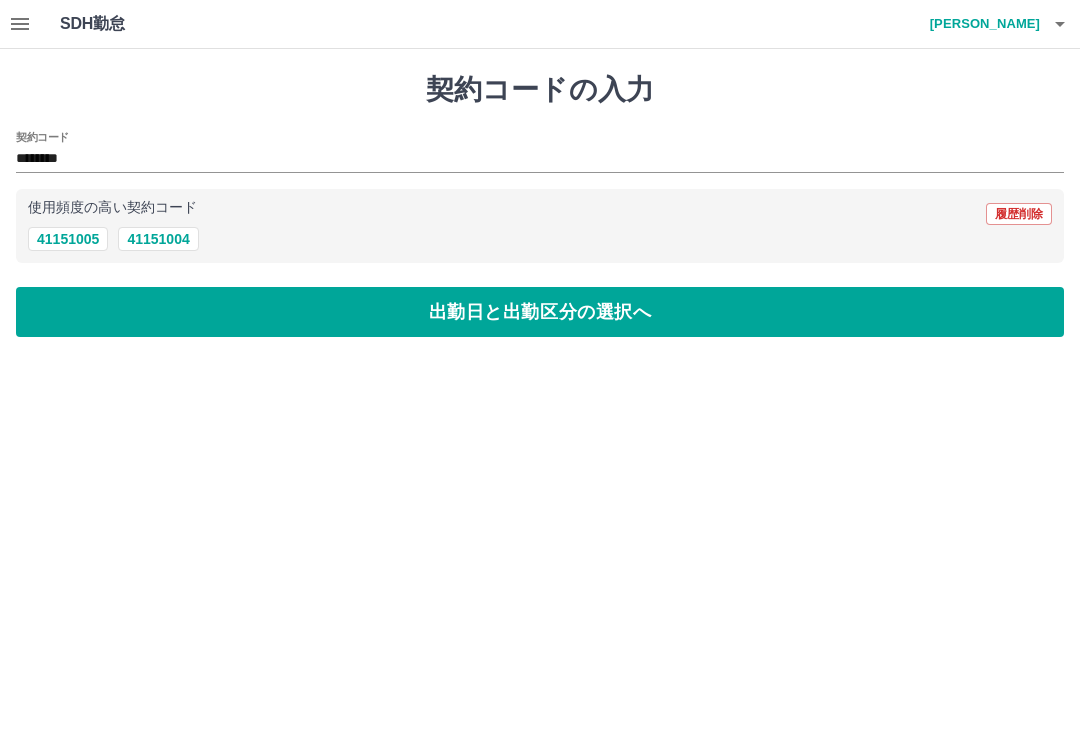 click on "出勤日と出勤区分の選択へ" at bounding box center [540, 312] 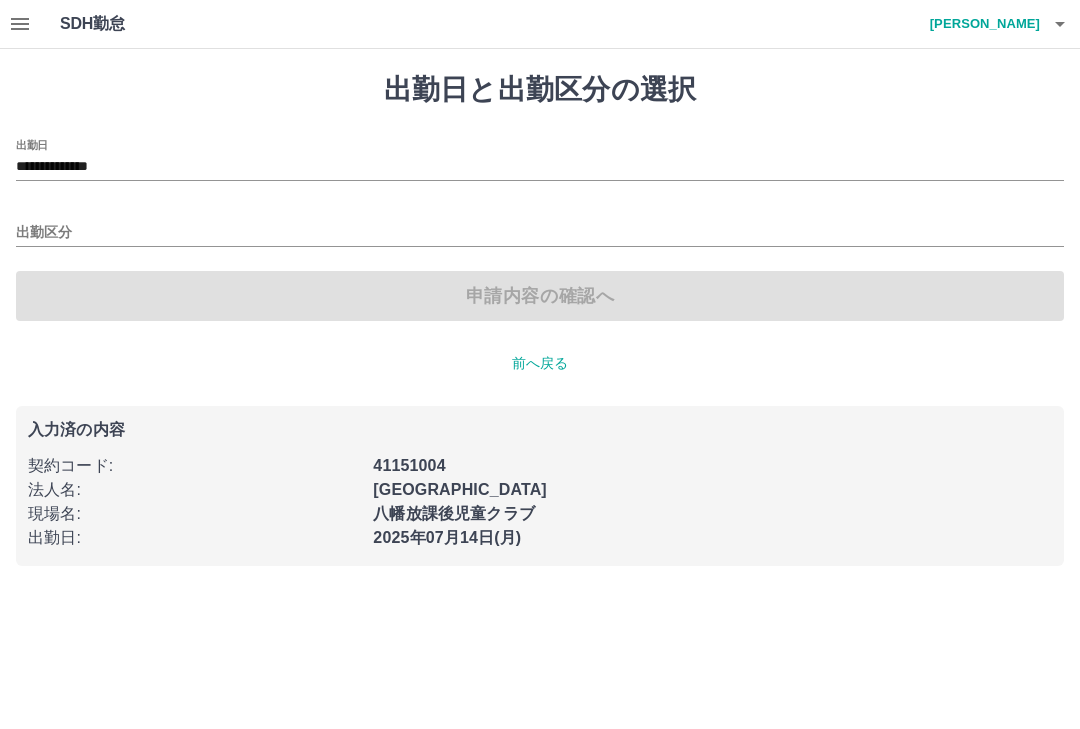 click on "出勤区分" at bounding box center (540, 233) 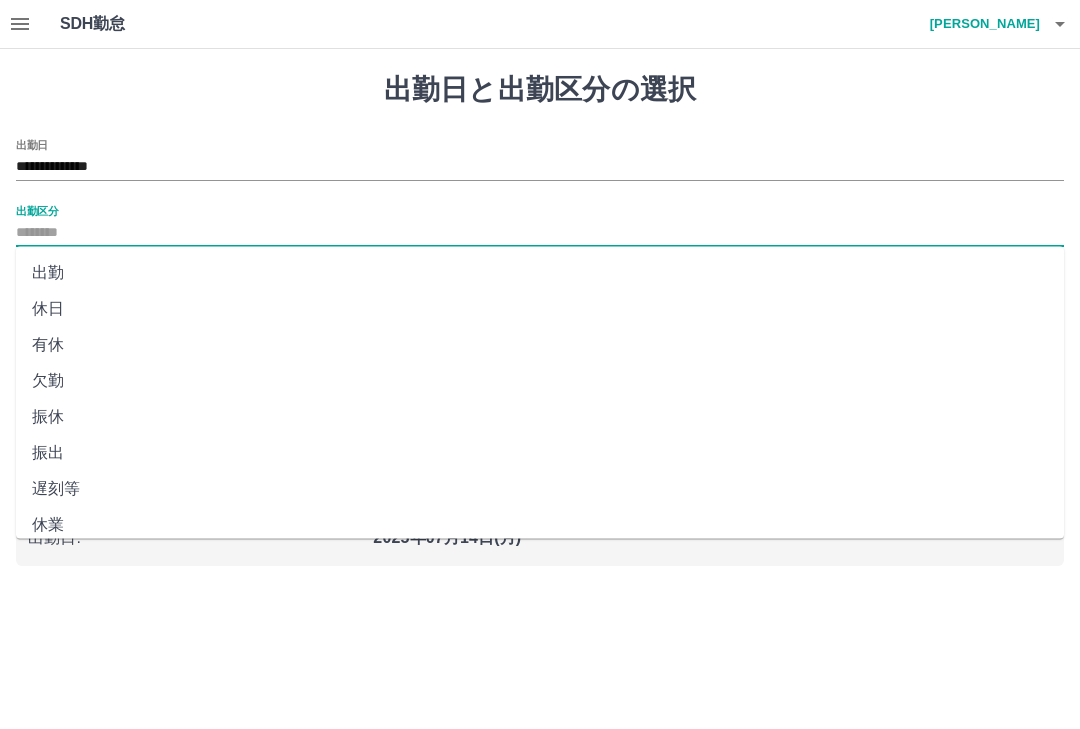 click on "出勤" at bounding box center [540, 273] 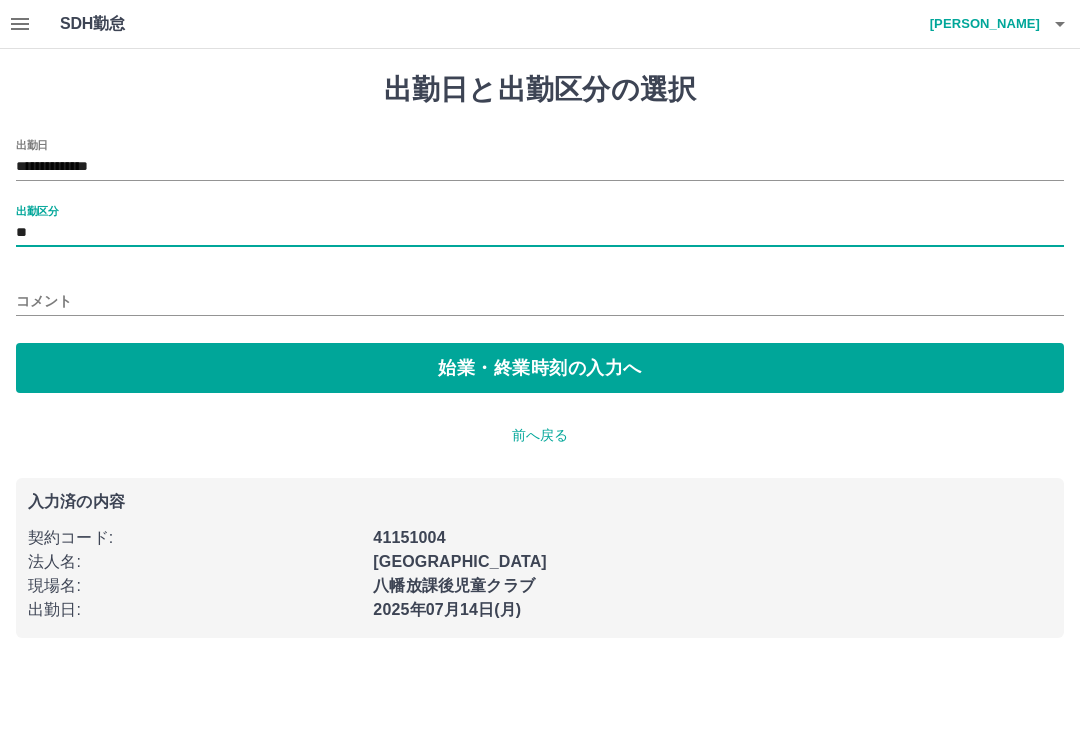 click on "始業・終業時刻の入力へ" at bounding box center (540, 368) 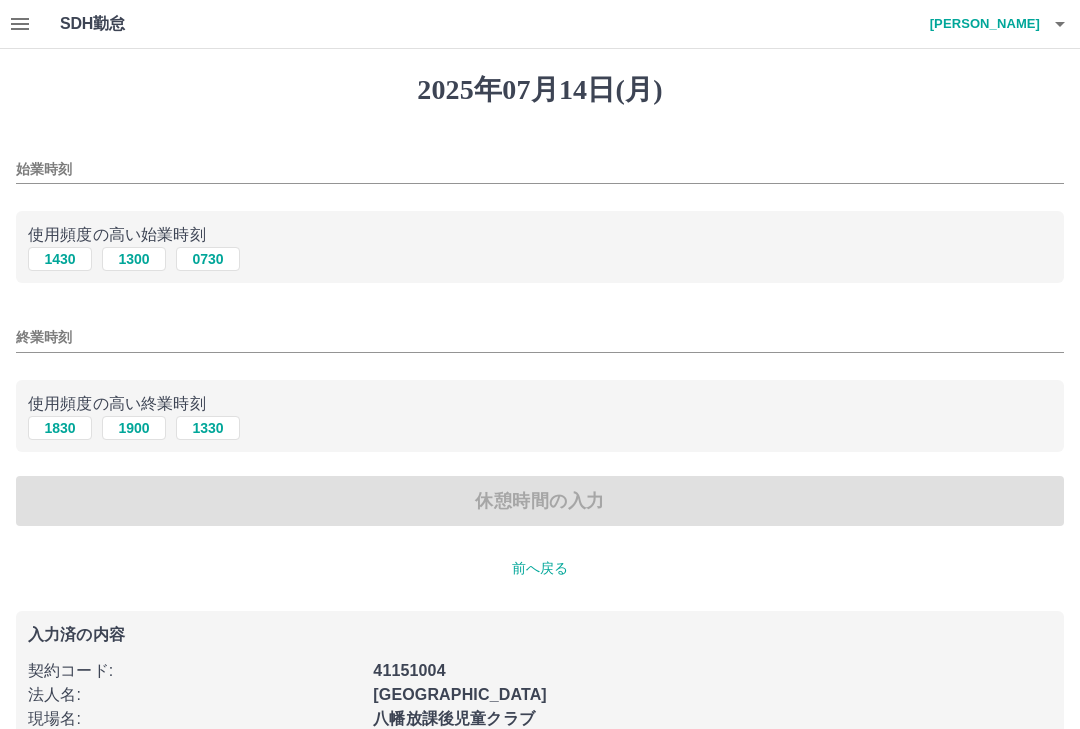 click on "1430" at bounding box center (60, 259) 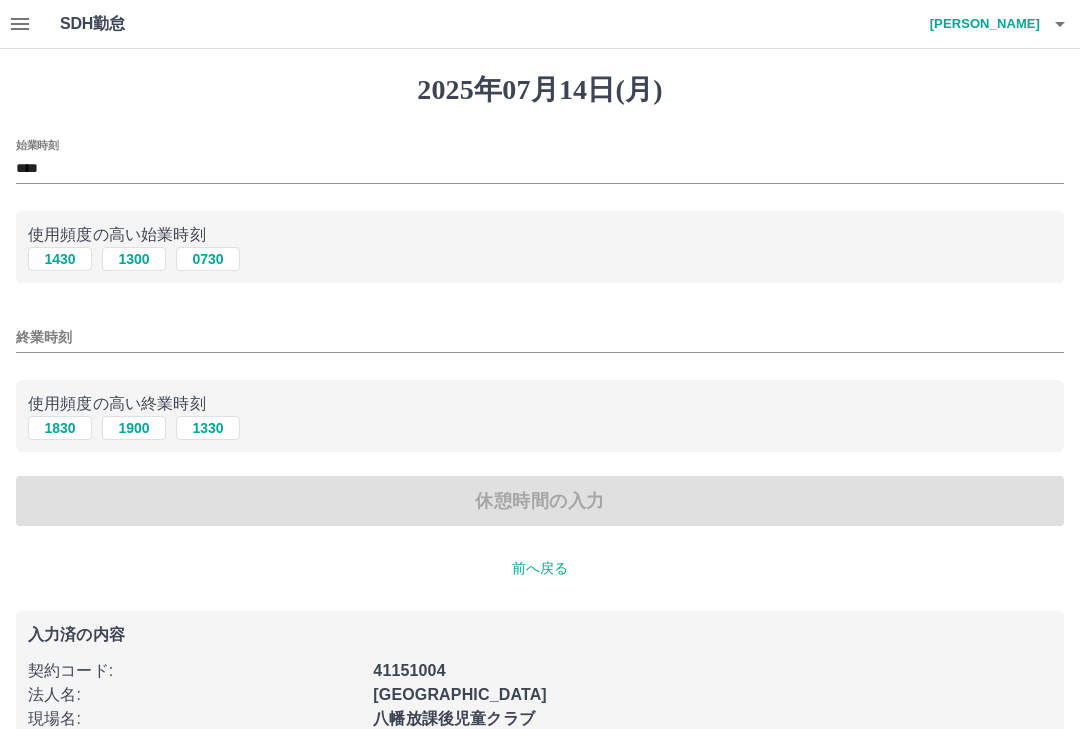 click on "1830" at bounding box center (60, 428) 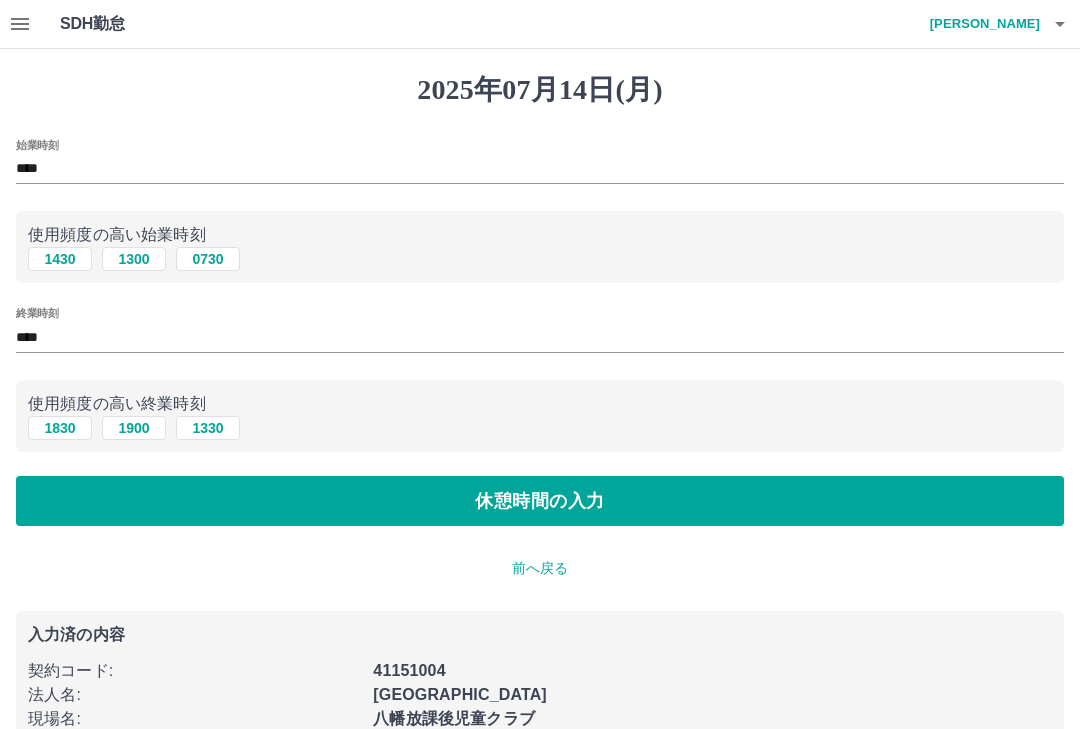 click on "休憩時間の入力" at bounding box center [540, 501] 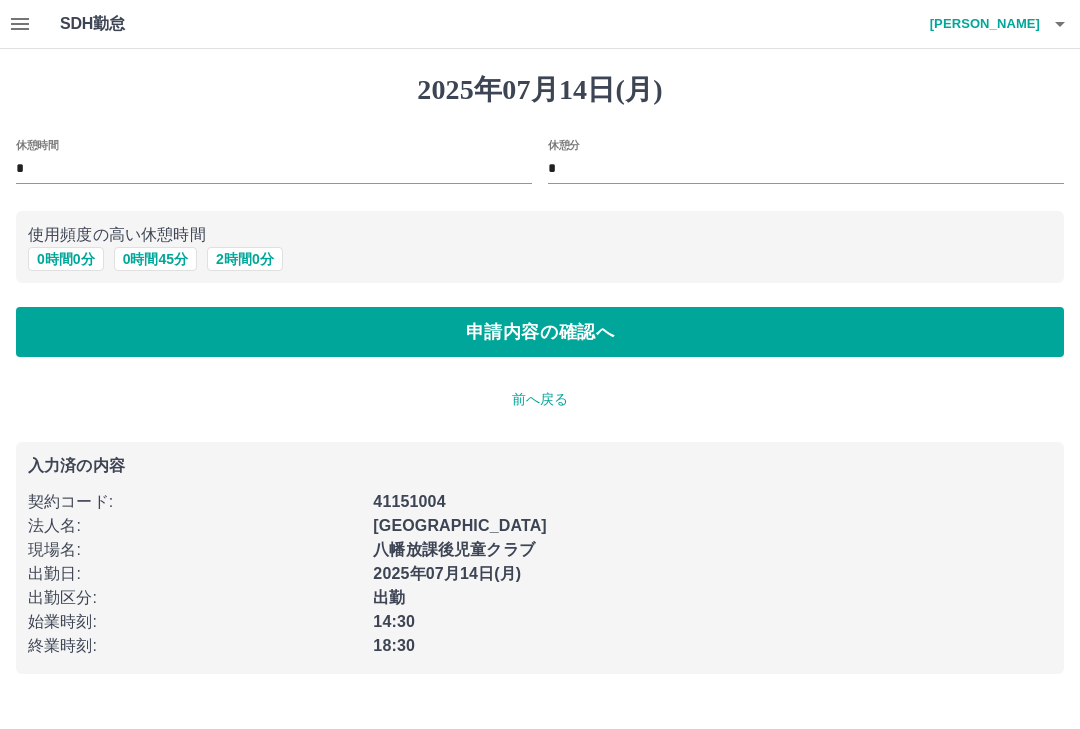 click on "SDH勤怠 小野　龍生 2025年07月14日(月) 休憩時間 * 休憩分 * 使用頻度の高い休憩時間 0 時間 0 分 0 時間 45 分 2 時間 0 分 申請内容の確認へ 前へ戻る 入力済の内容 契約コード : 41151004 法人名 : 知多市 現場名 : 八幡放課後児童クラブ 出勤日 : 2025年07月14日(月) 出勤区分 : 出勤 始業時刻 : 14:30 終業時刻 : 18:30 SDH勤怠" at bounding box center [540, 349] 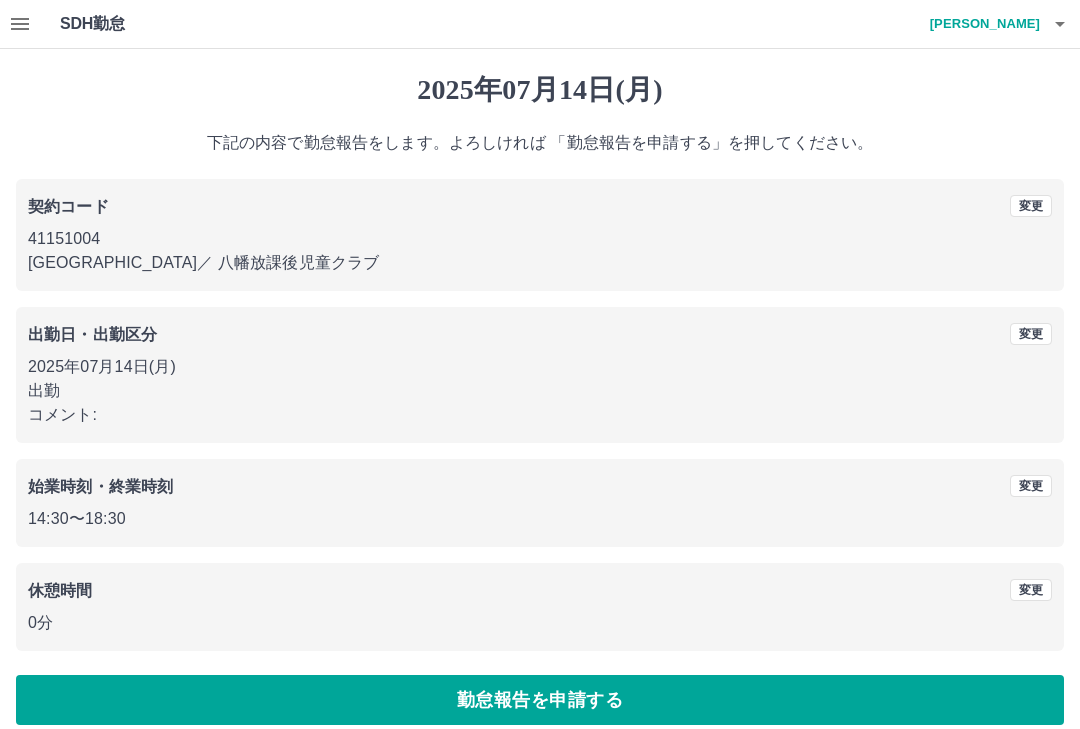 scroll, scrollTop: 19, scrollLeft: 0, axis: vertical 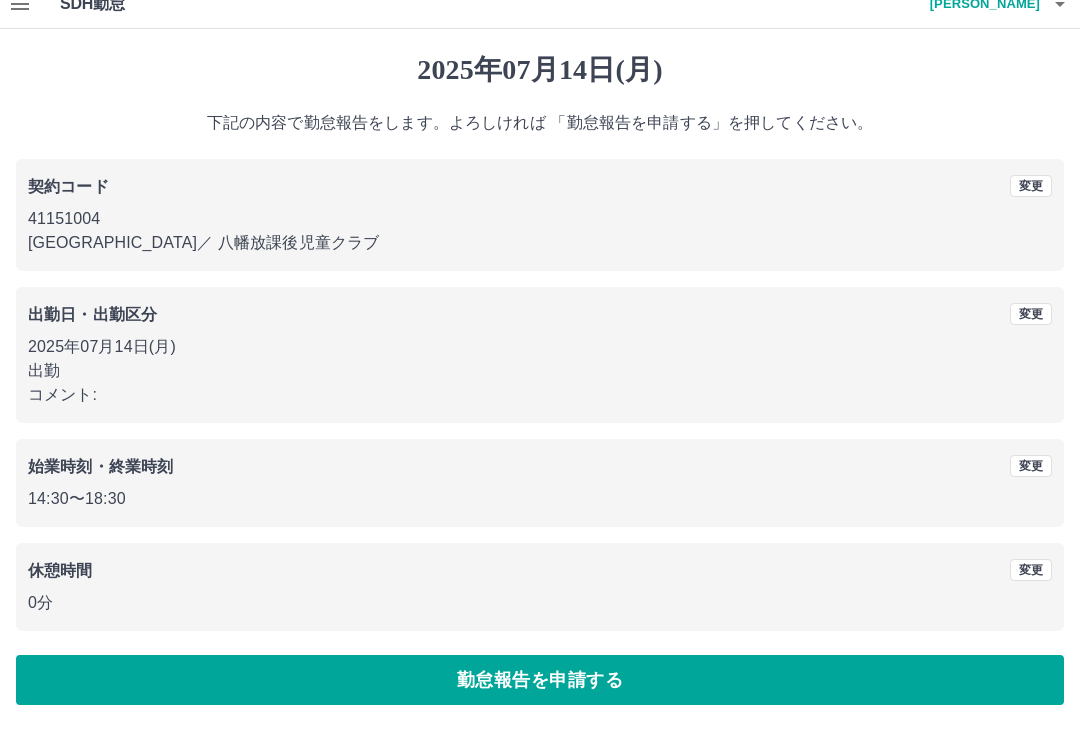 click on "勤怠報告を申請する" at bounding box center [540, 681] 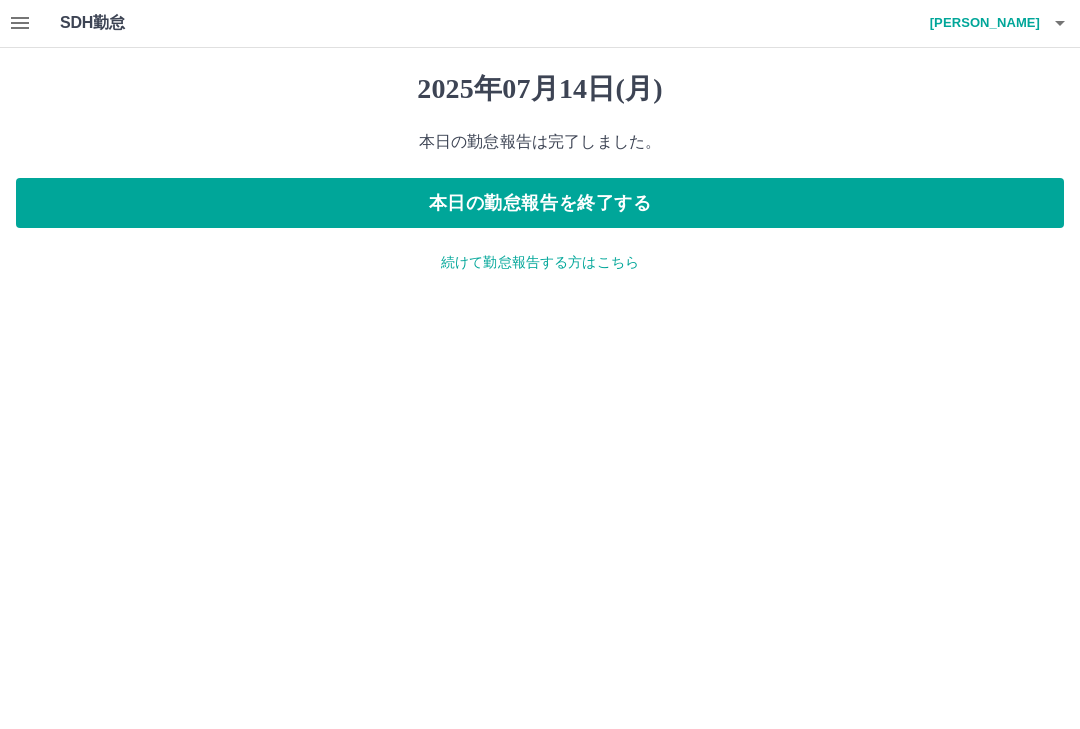 click 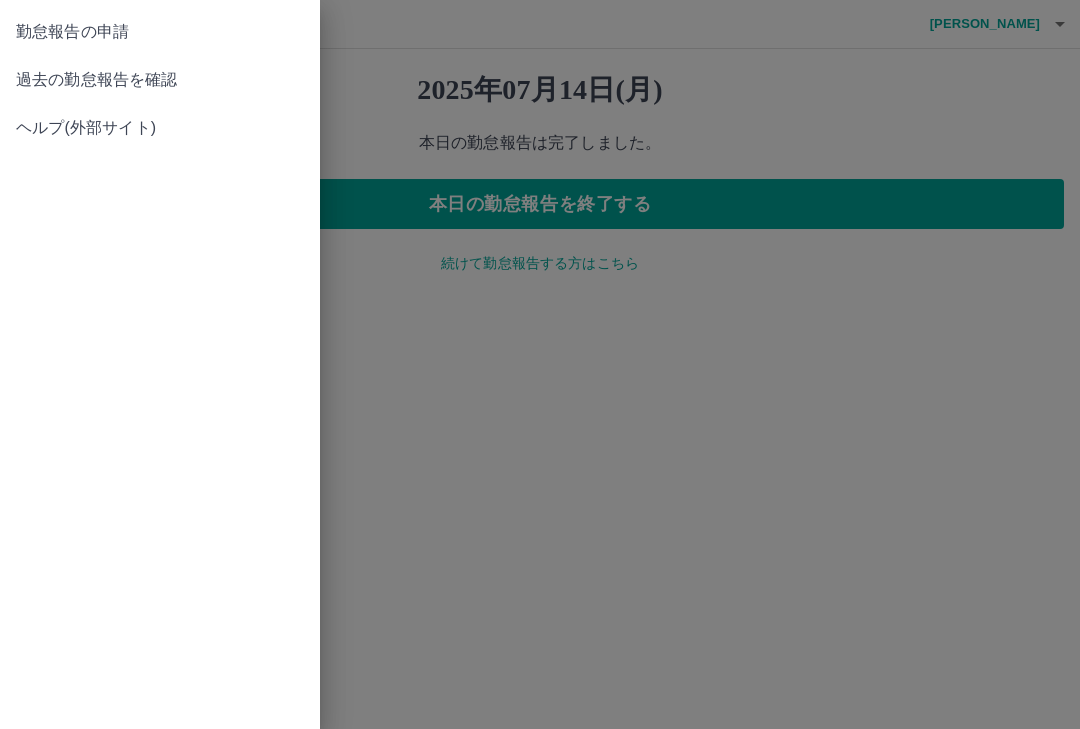 click on "過去の勤怠報告を確認" at bounding box center [160, 80] 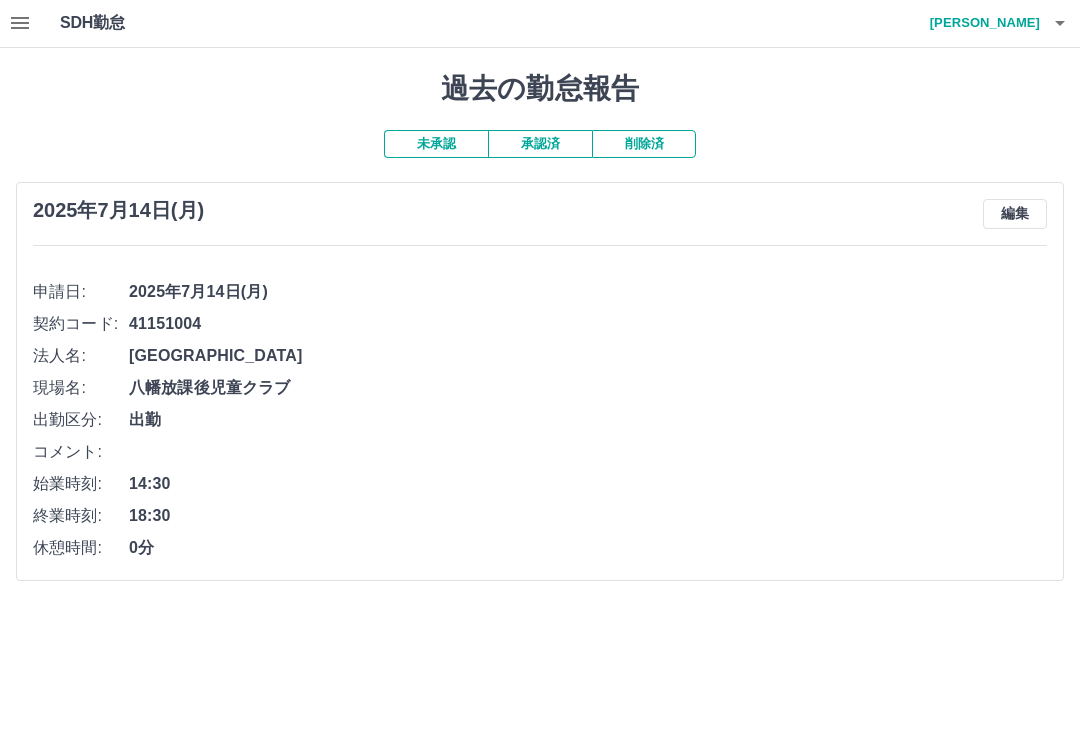click on "承認済" at bounding box center [540, 145] 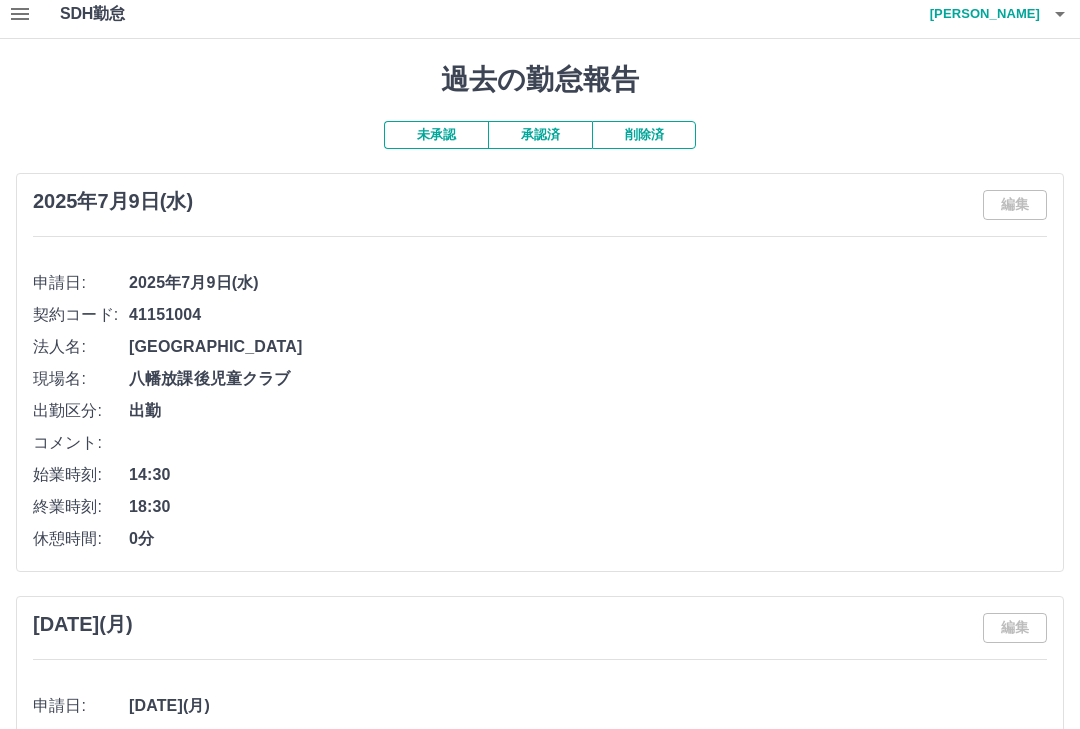 scroll, scrollTop: 0, scrollLeft: 0, axis: both 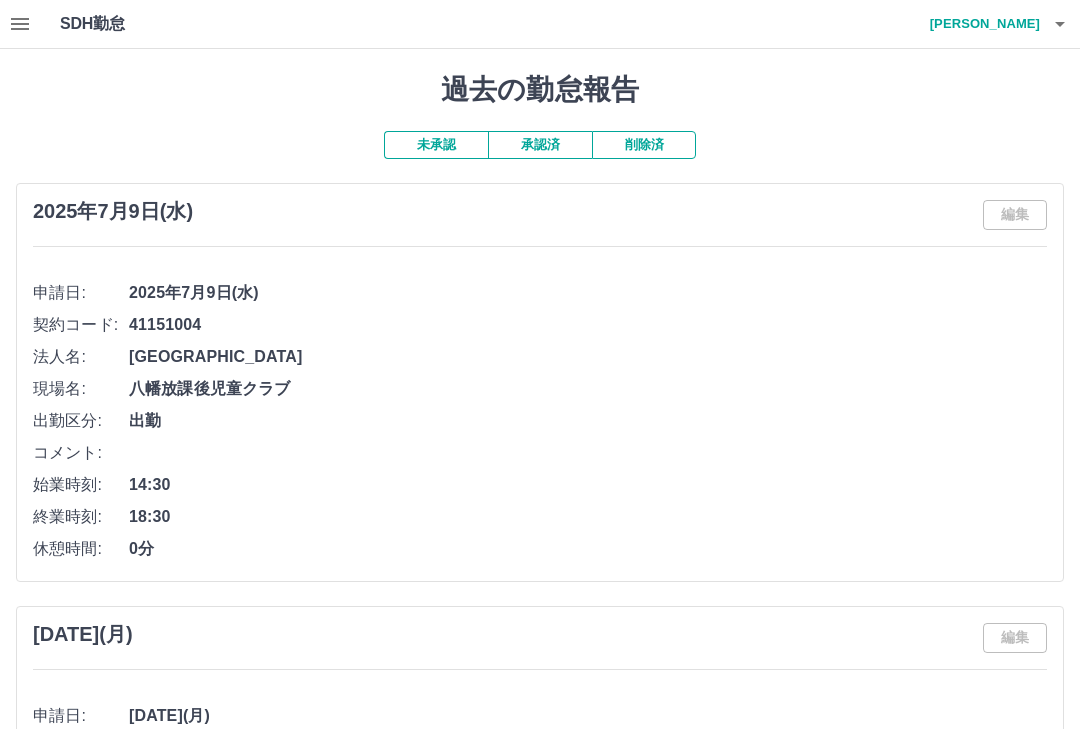 click on "削除済" at bounding box center [644, 145] 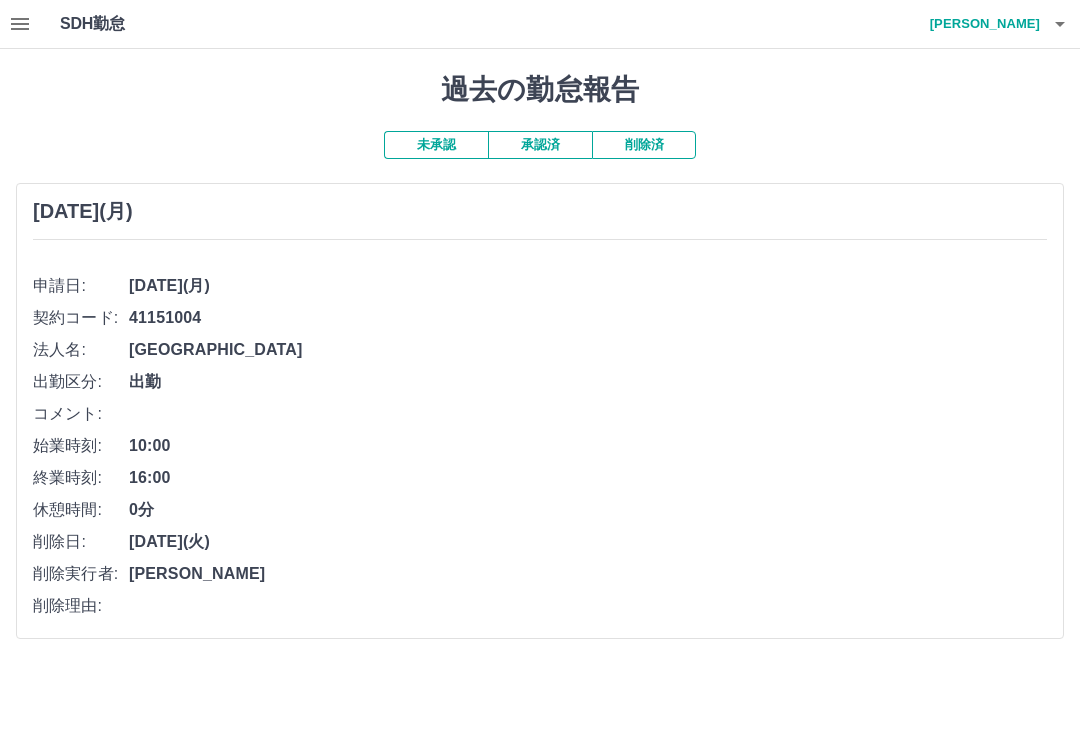 click on "未承認" at bounding box center (436, 145) 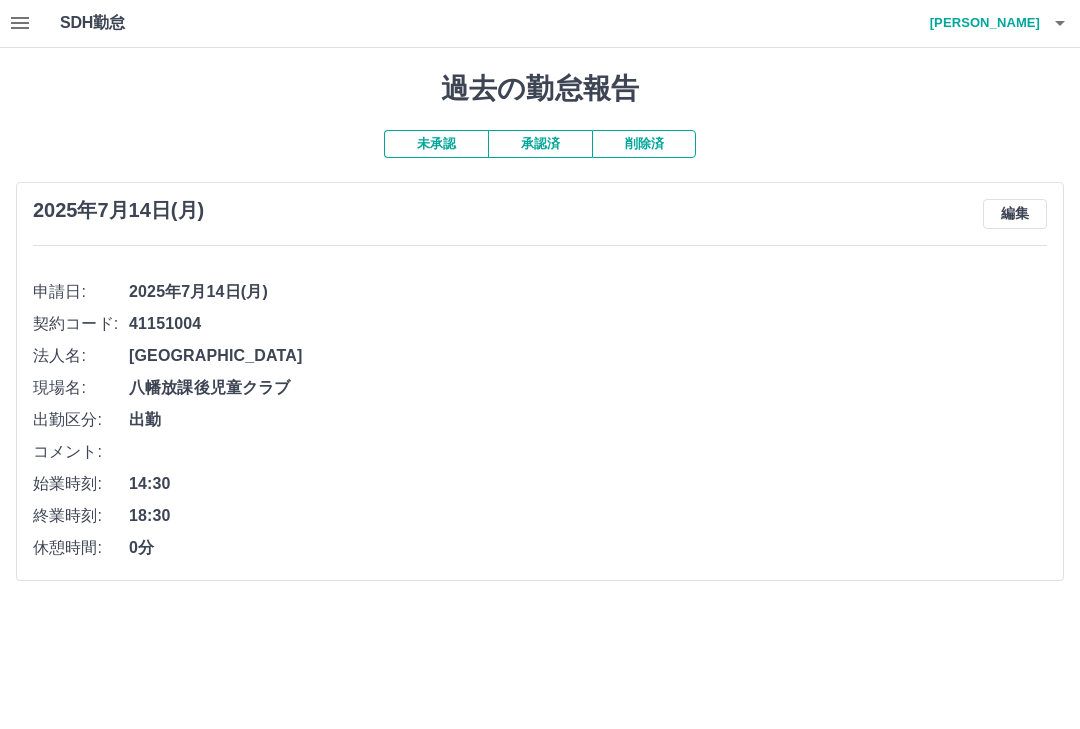 click on "小野　龍生" at bounding box center (980, 24) 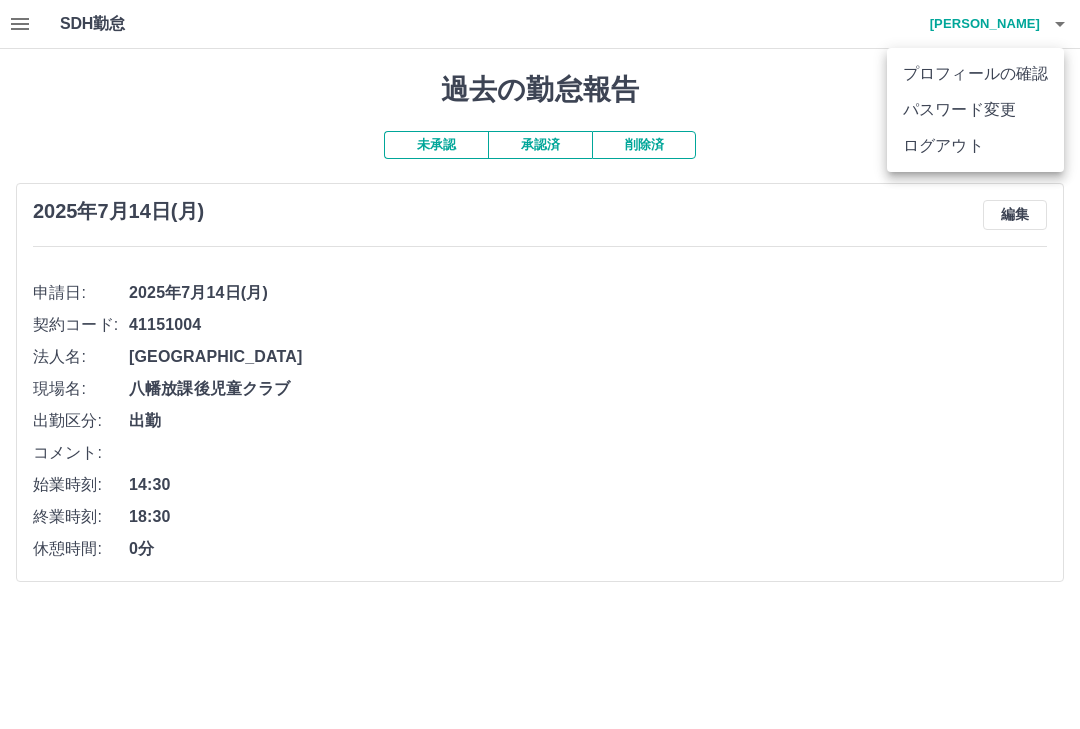 click on "ログアウト" at bounding box center (975, 146) 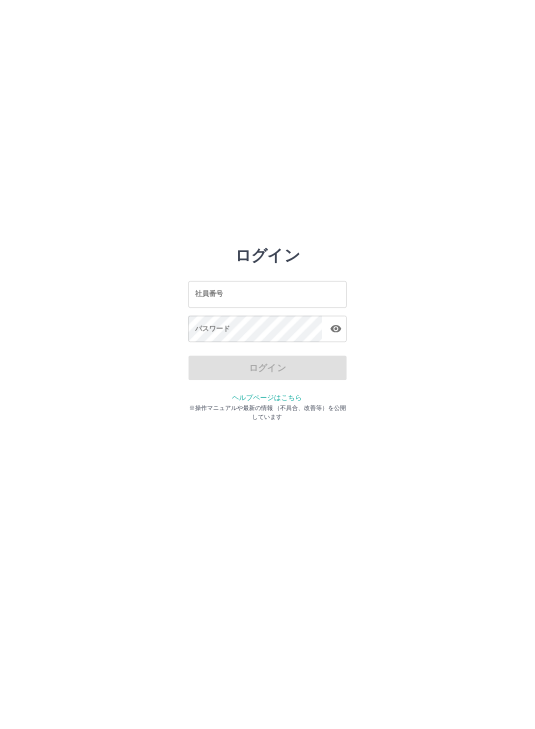 scroll, scrollTop: 0, scrollLeft: 0, axis: both 